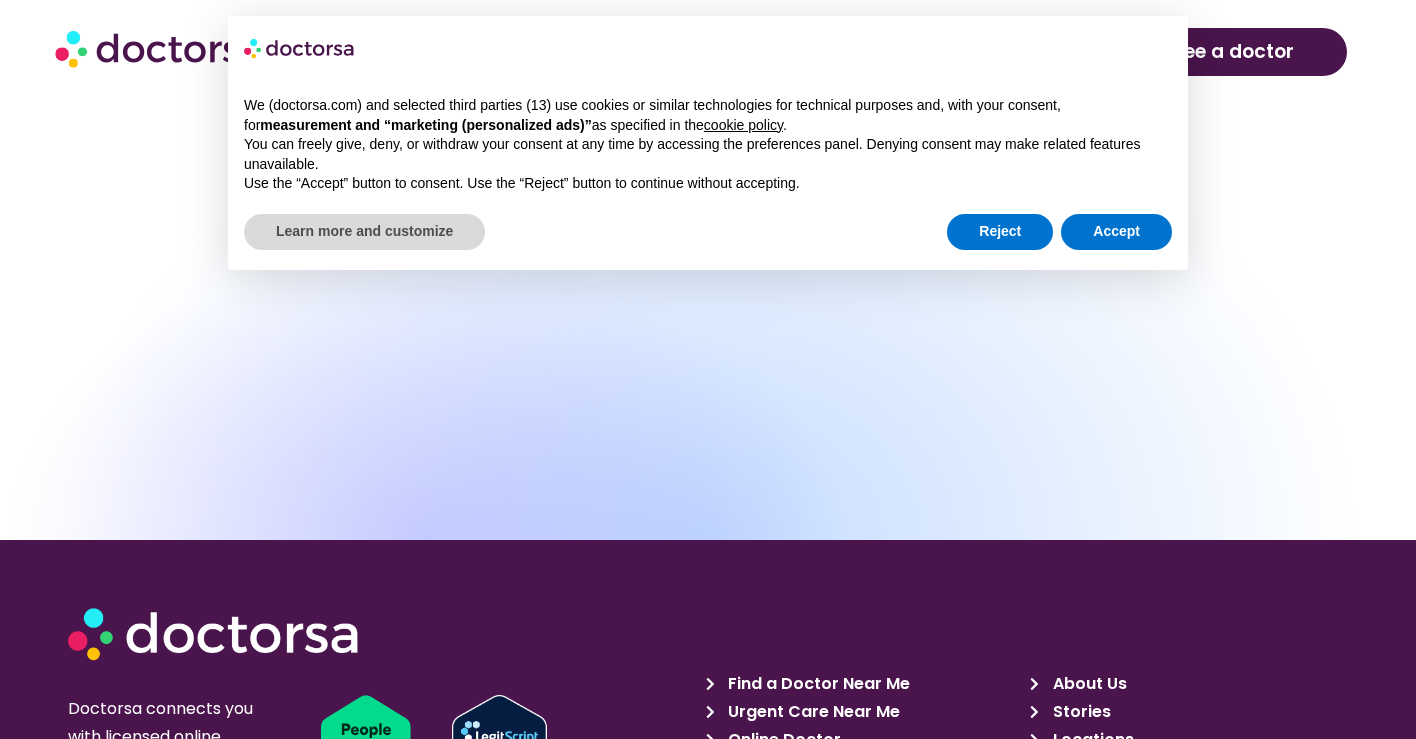 scroll, scrollTop: 8643, scrollLeft: 0, axis: vertical 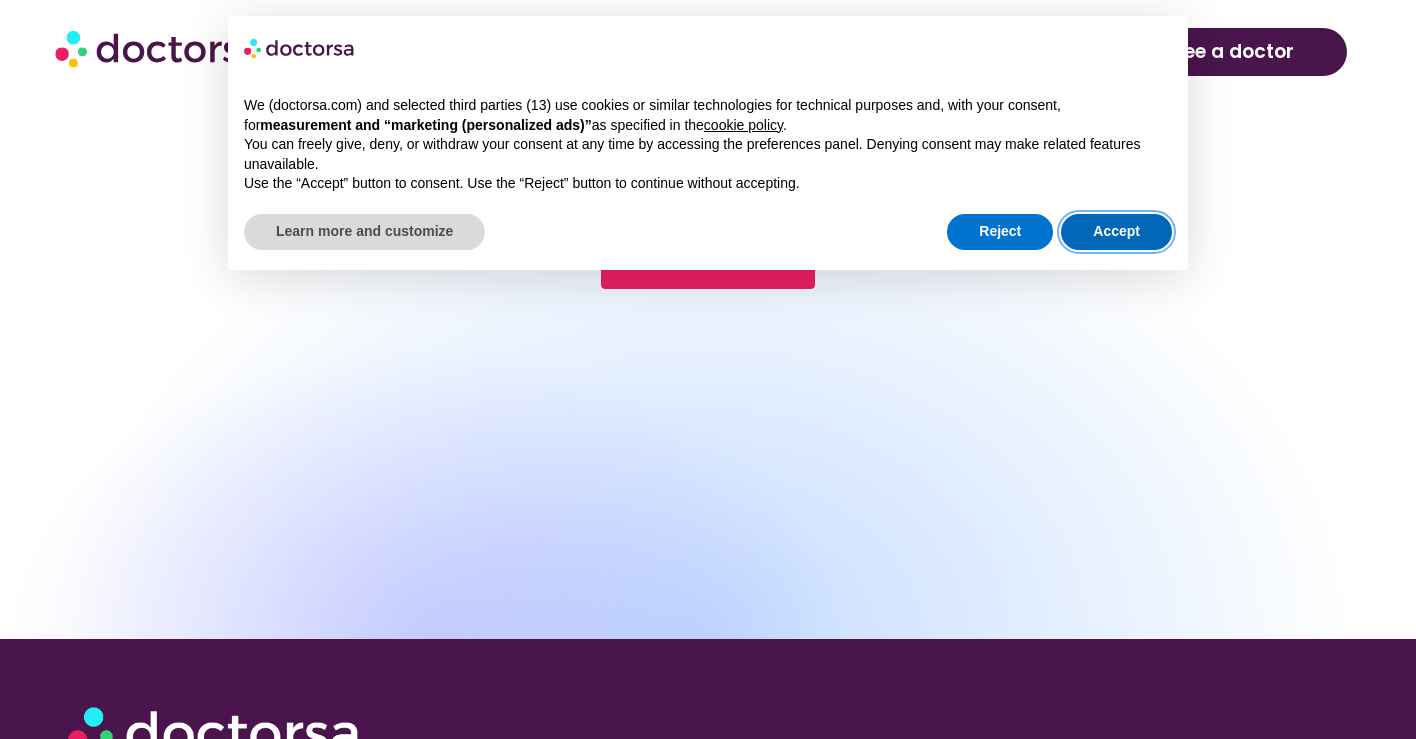 click on "Accept" at bounding box center (1116, 232) 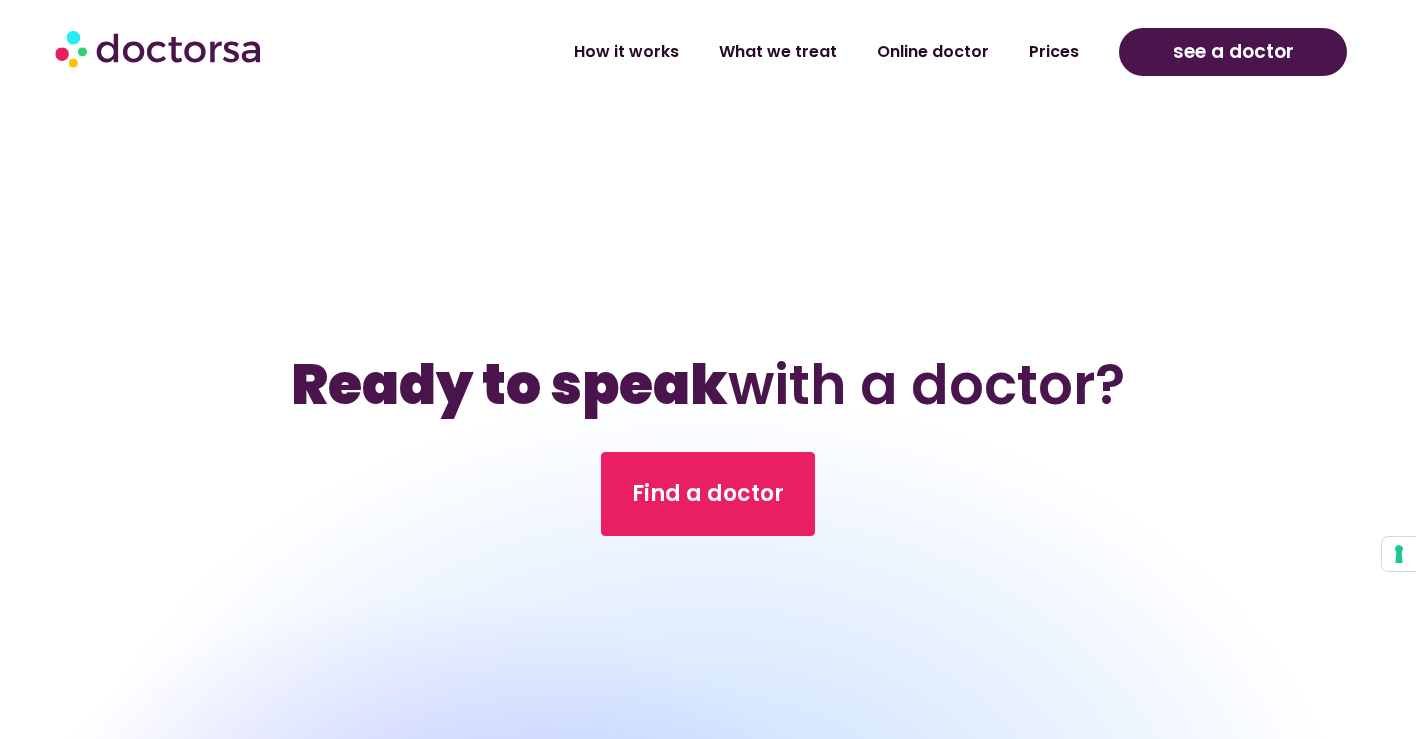 scroll, scrollTop: 8361, scrollLeft: 0, axis: vertical 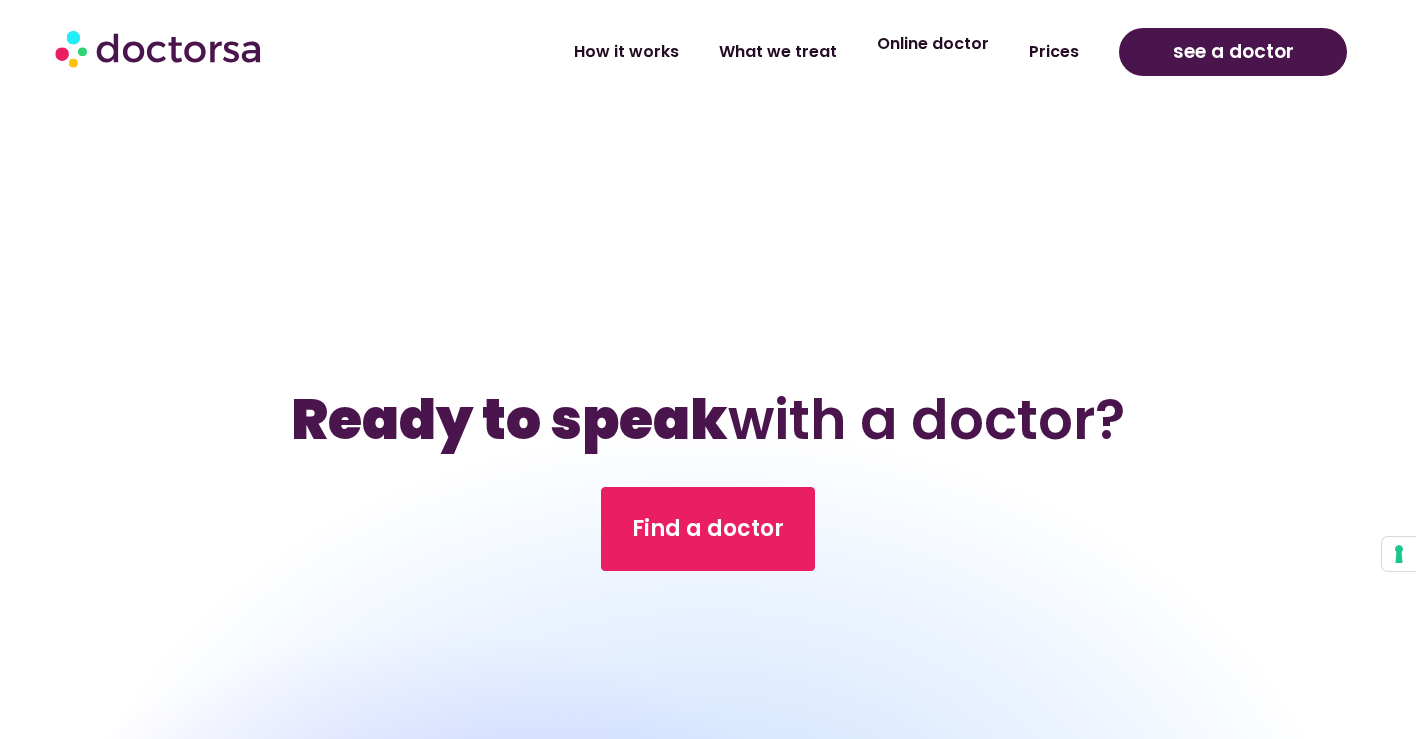 click on "Online doctor" 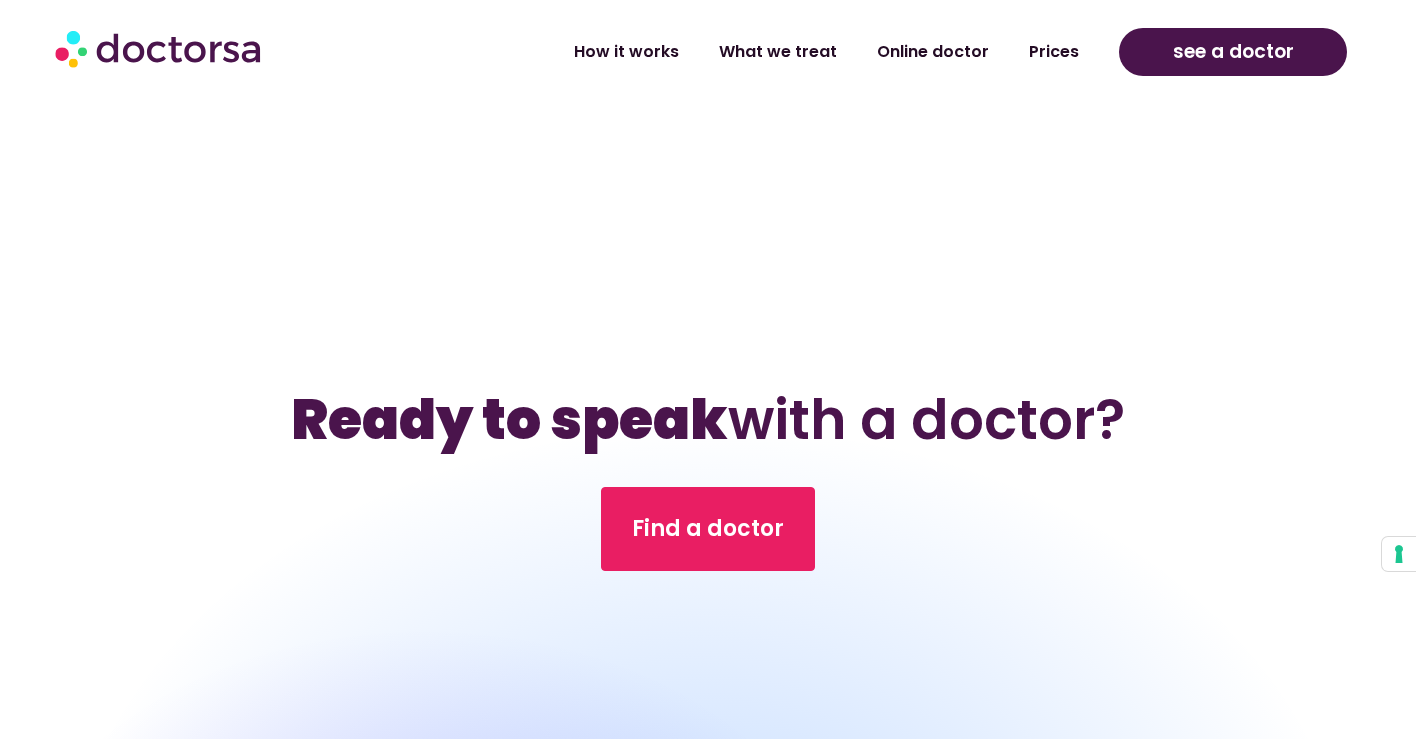 scroll, scrollTop: 8352, scrollLeft: 0, axis: vertical 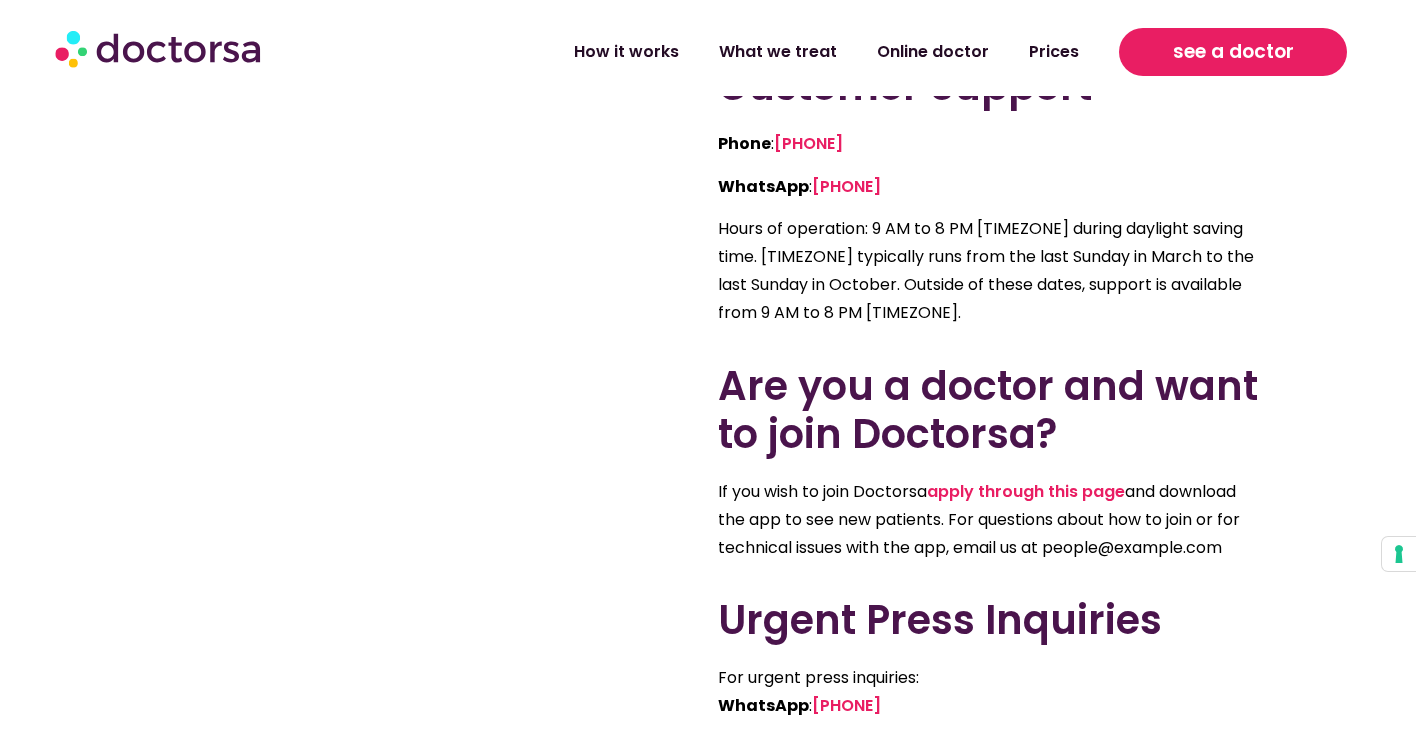 click on "see a doctor" at bounding box center [1233, 52] 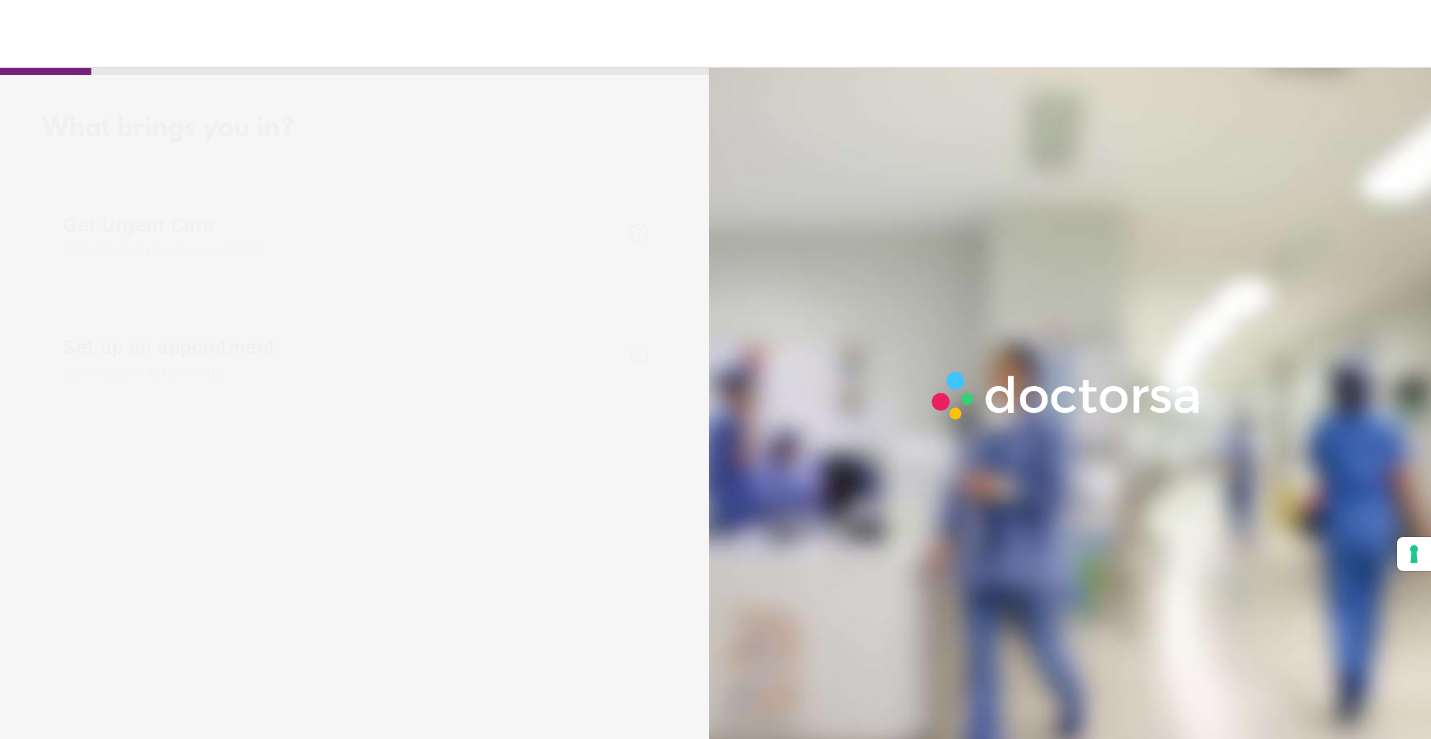 scroll, scrollTop: 0, scrollLeft: 0, axis: both 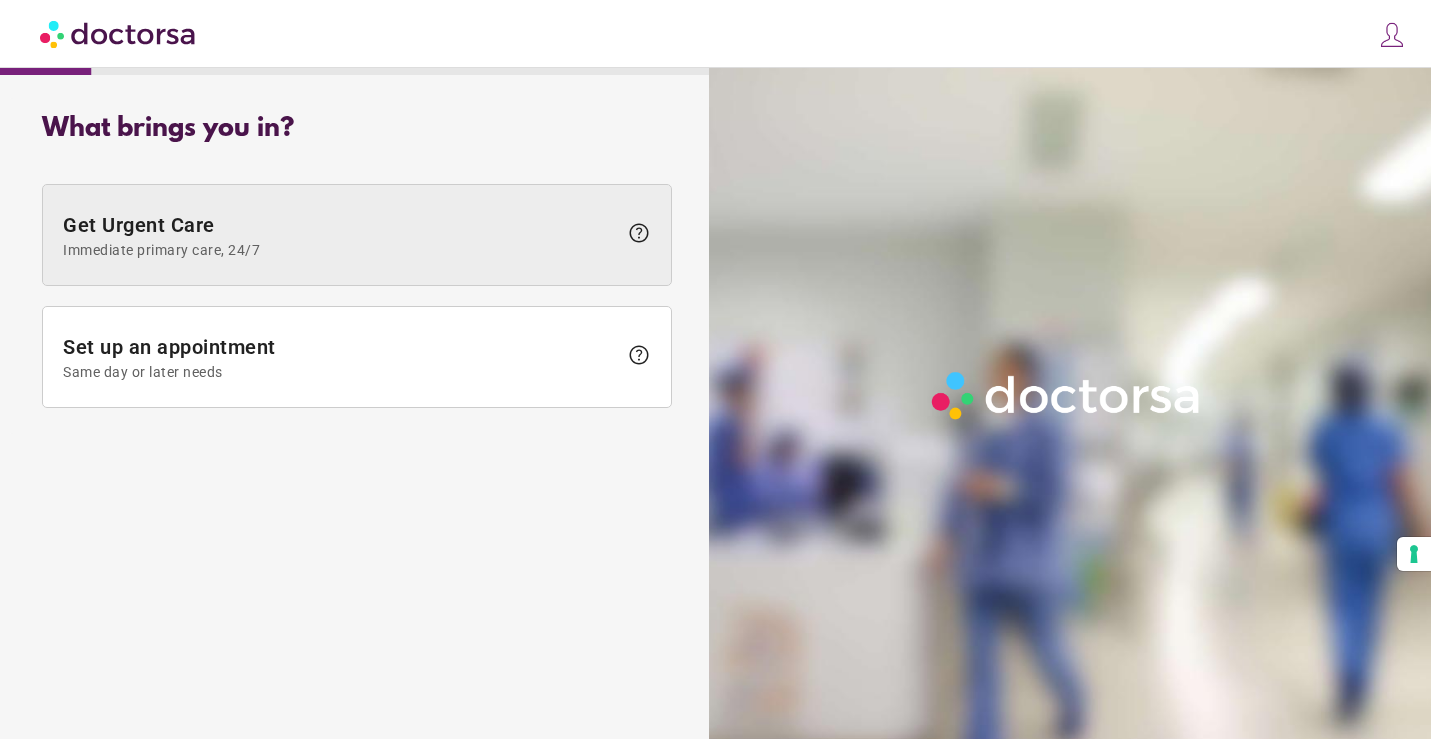 click on "Immediate primary care, 24/7" at bounding box center (340, 250) 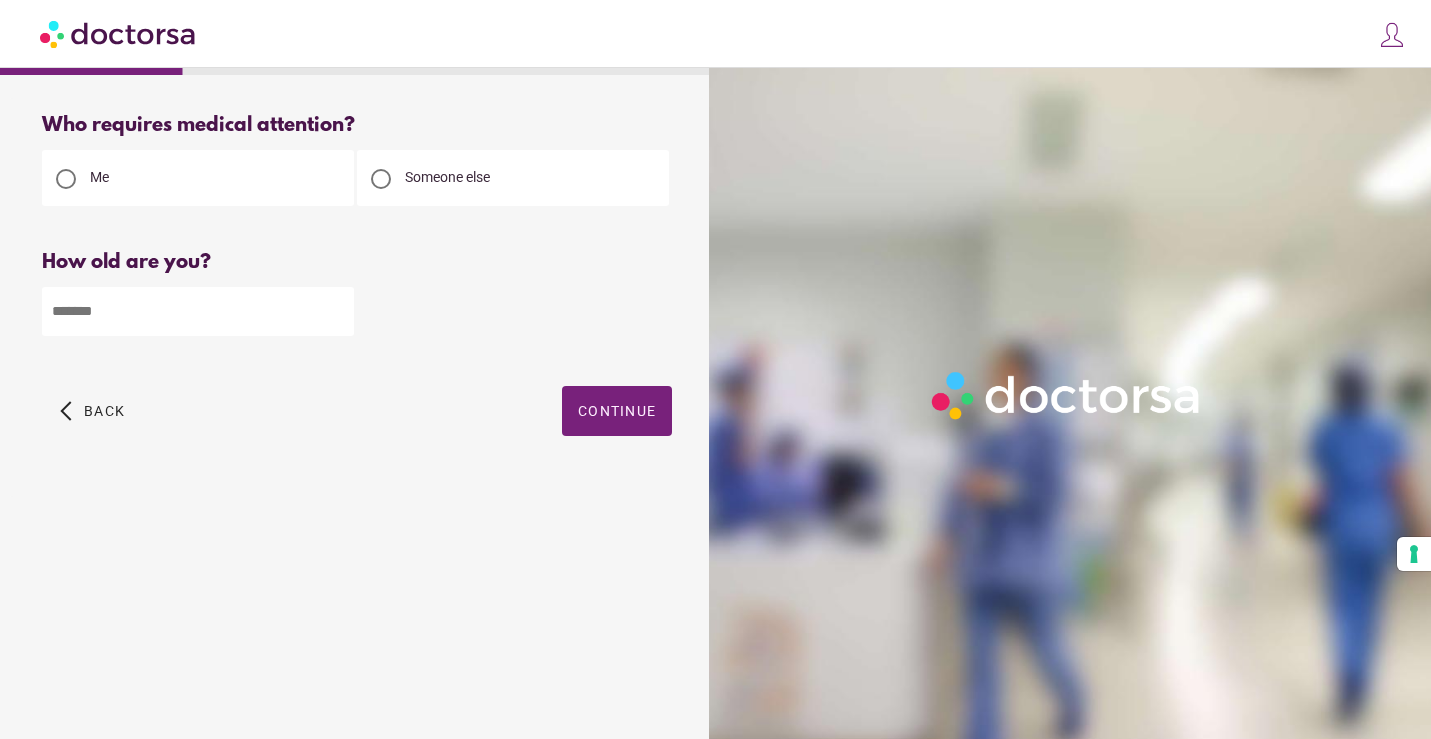 click at bounding box center [198, 311] 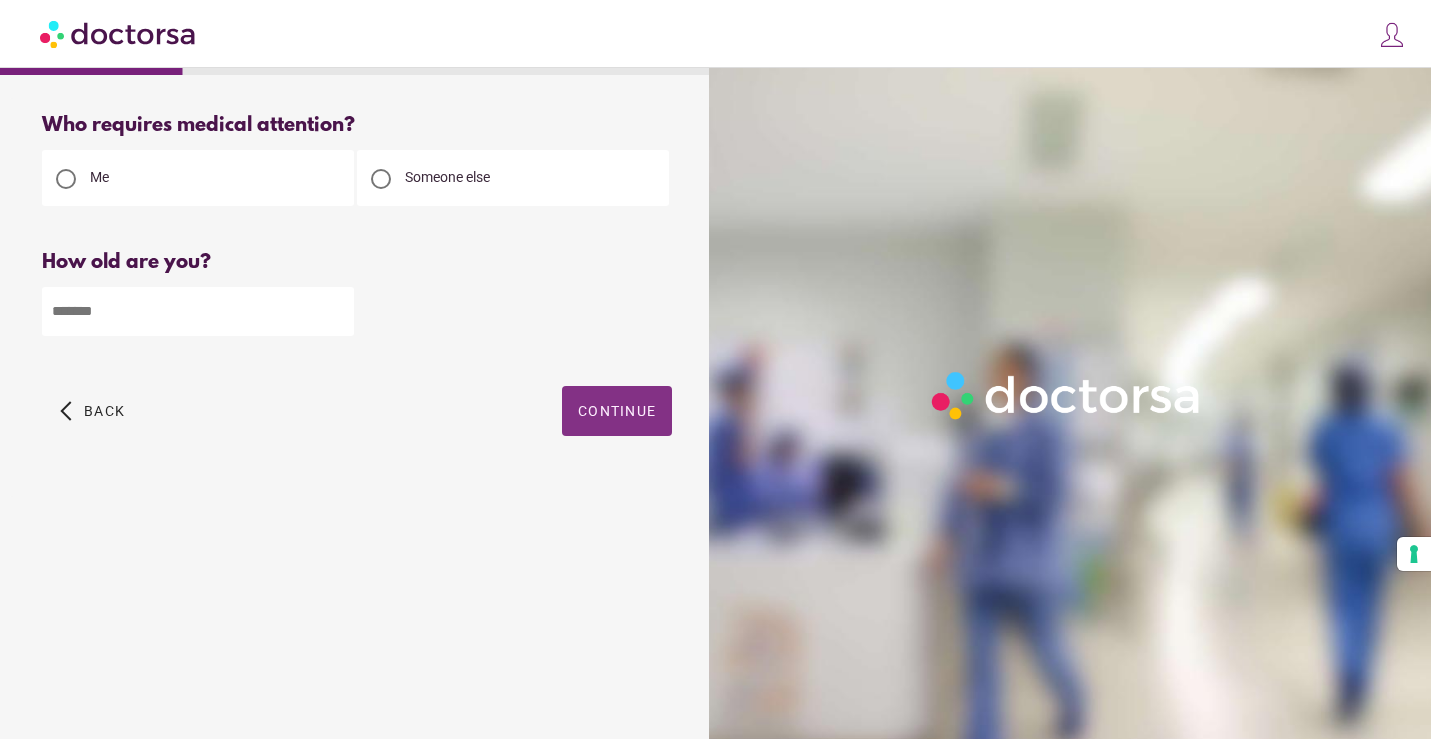 type on "**" 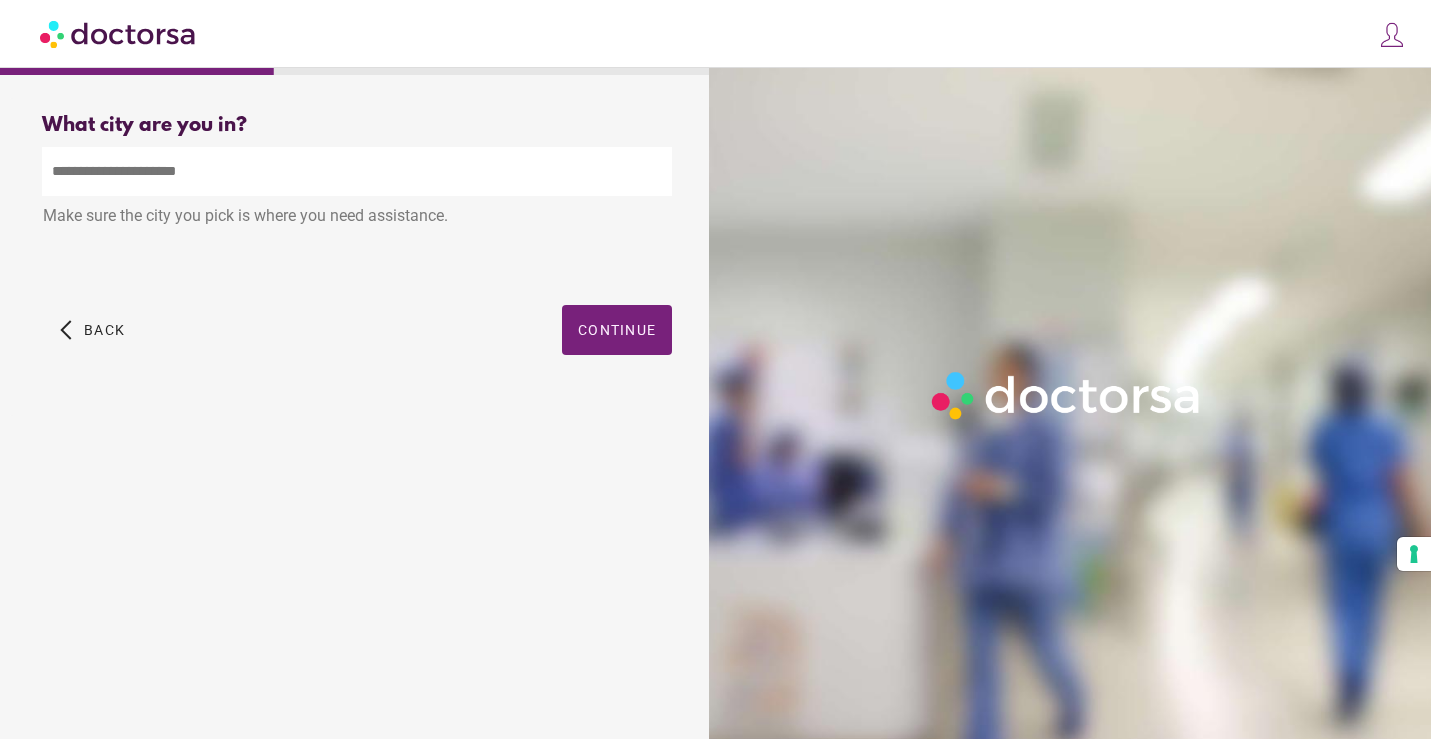 click at bounding box center (357, 171) 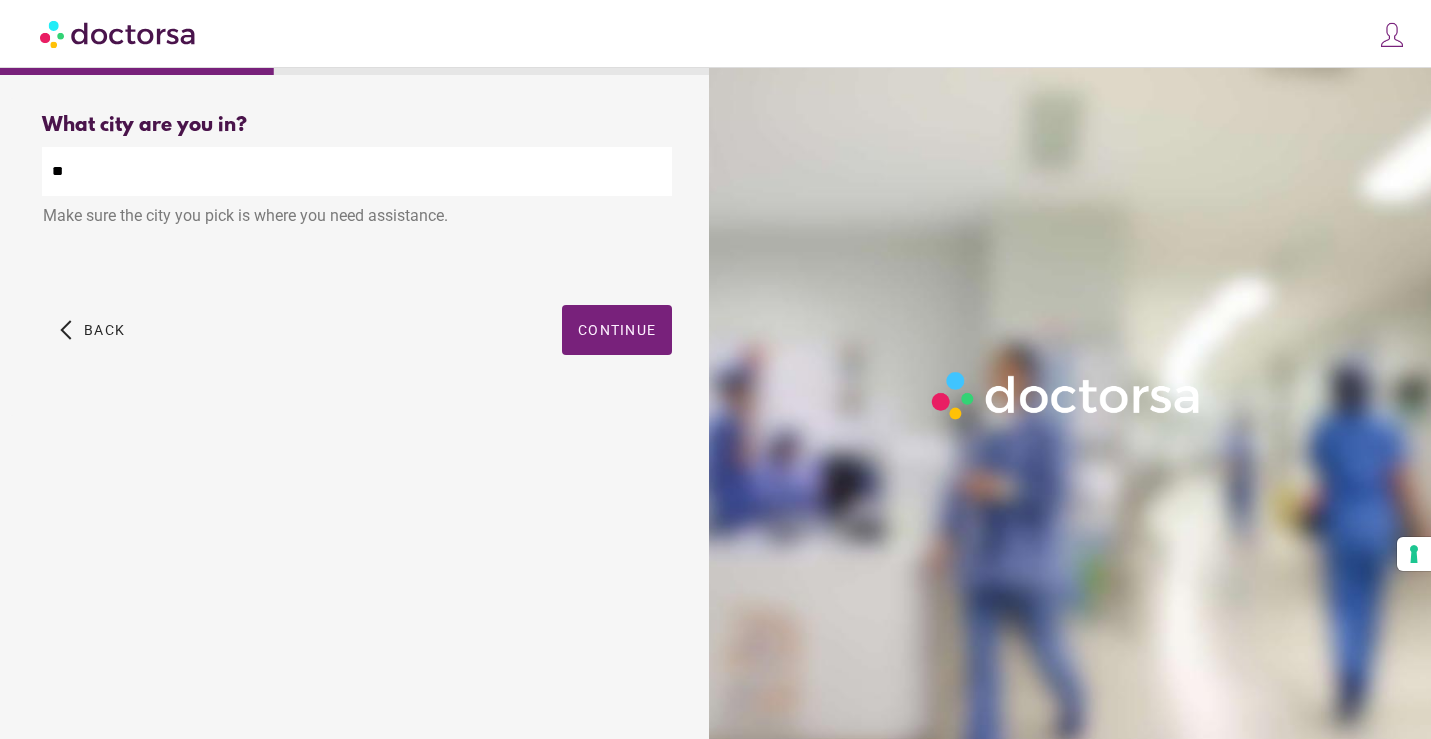 type on "*" 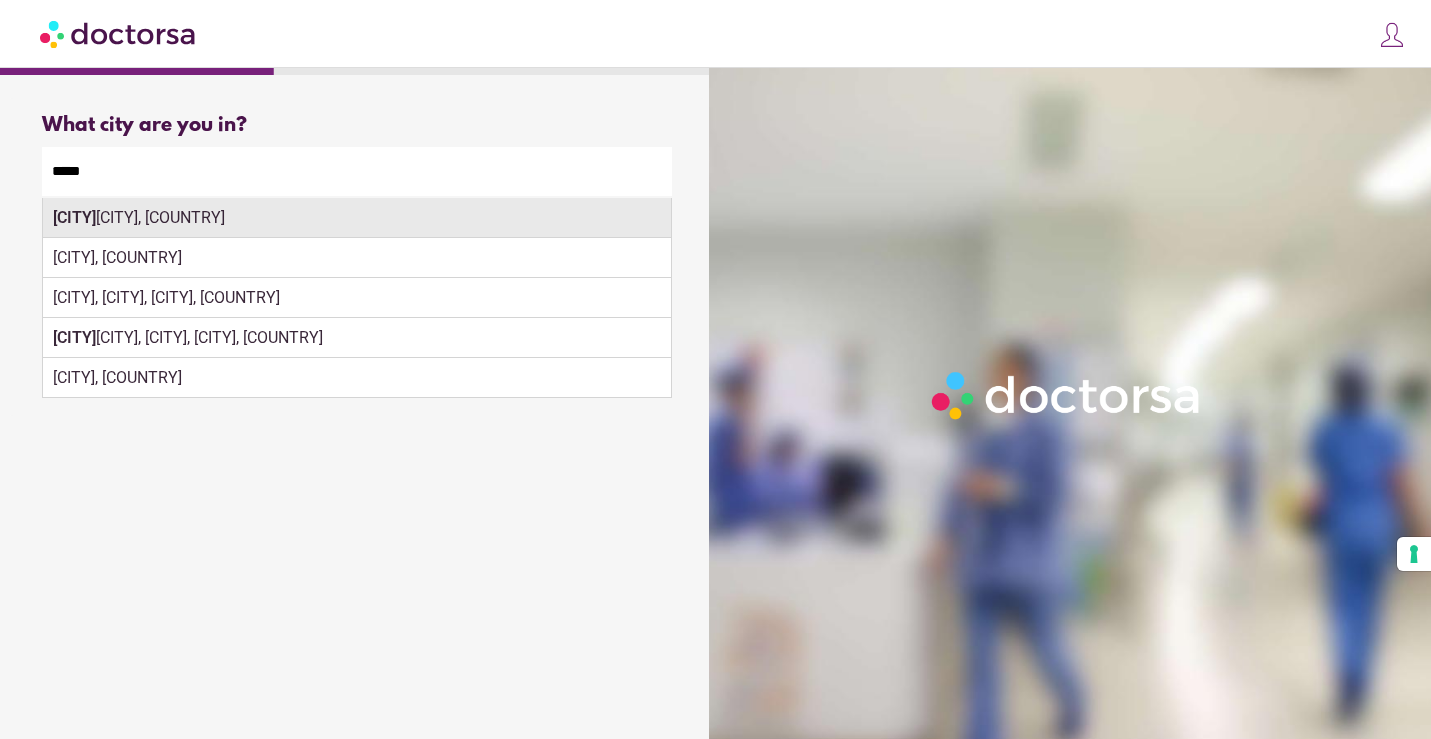 click on "Istan bul, İstanbul, Türkiye" at bounding box center (357, 218) 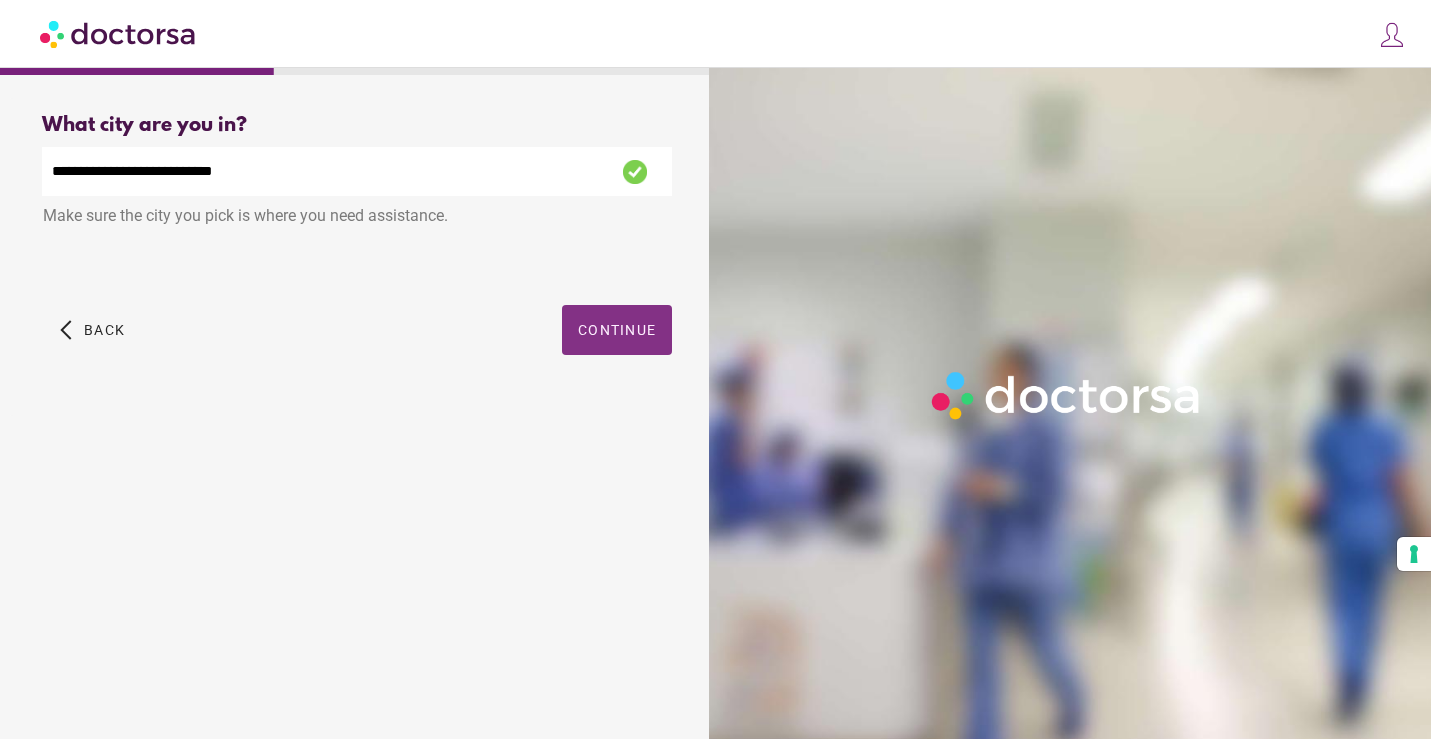 click at bounding box center [617, 330] 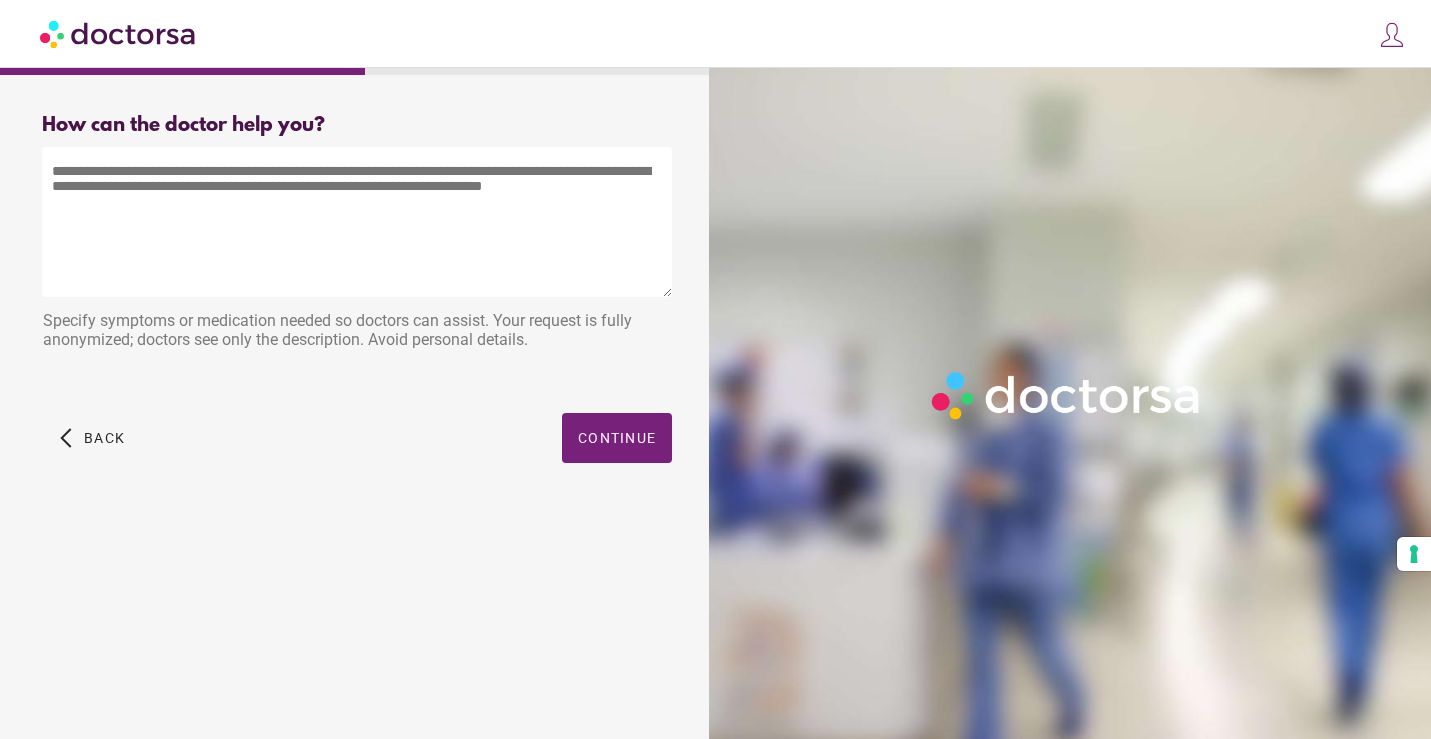click at bounding box center (357, 222) 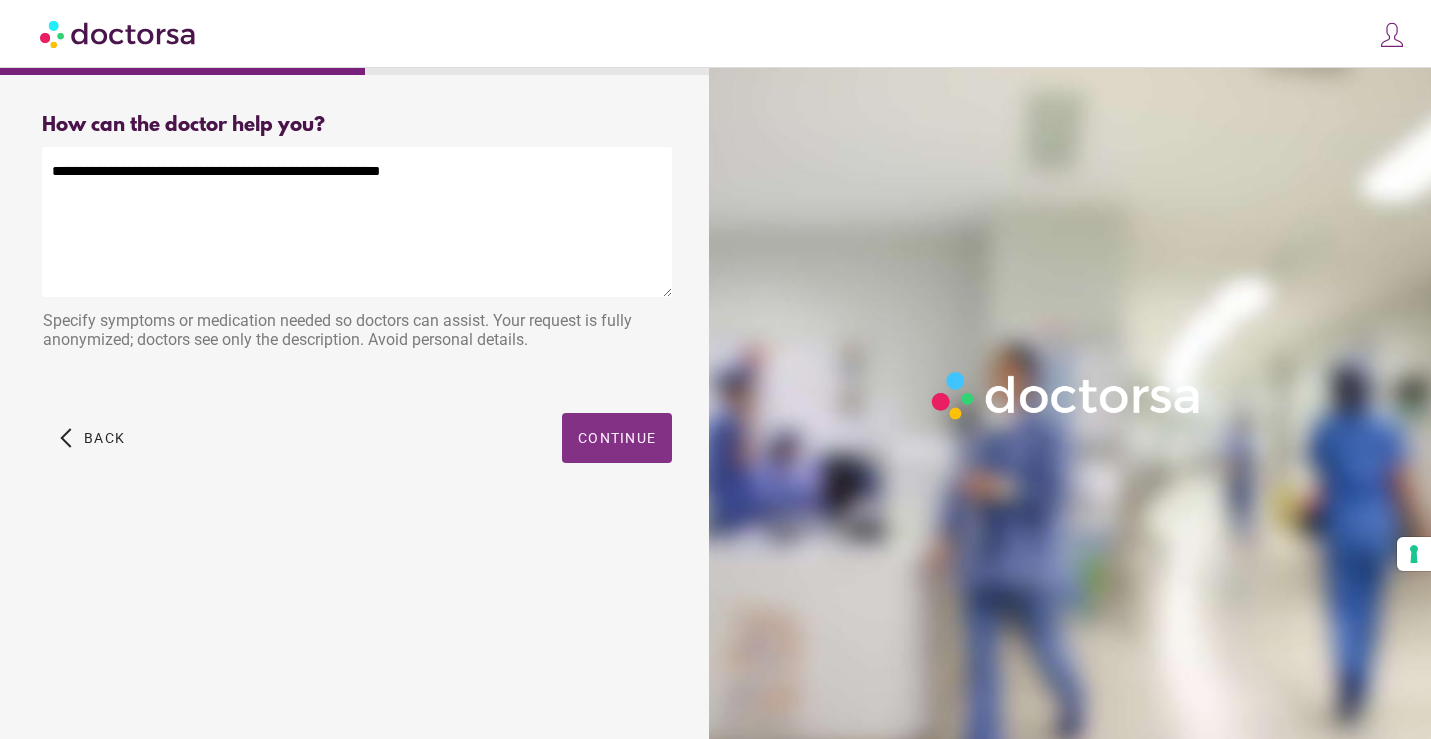 type on "**********" 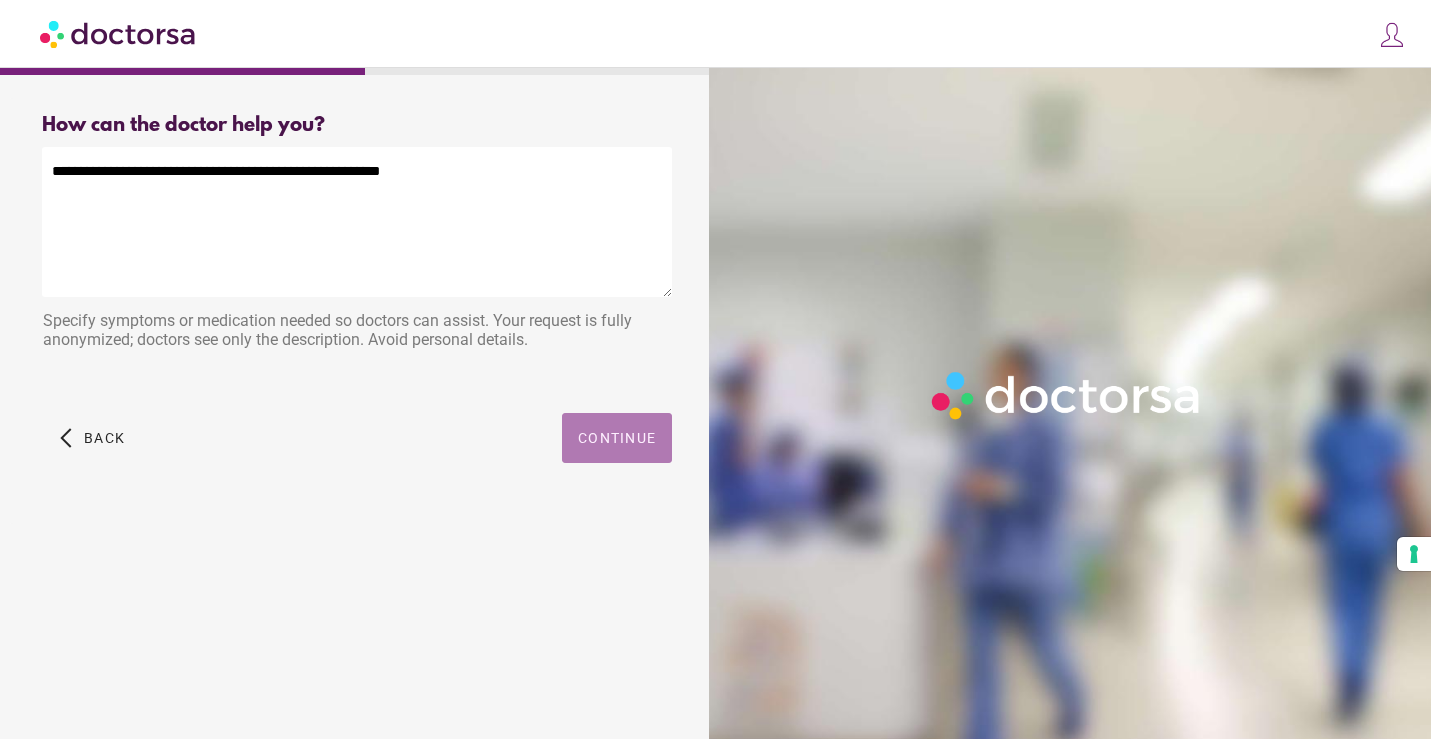 click at bounding box center (617, 438) 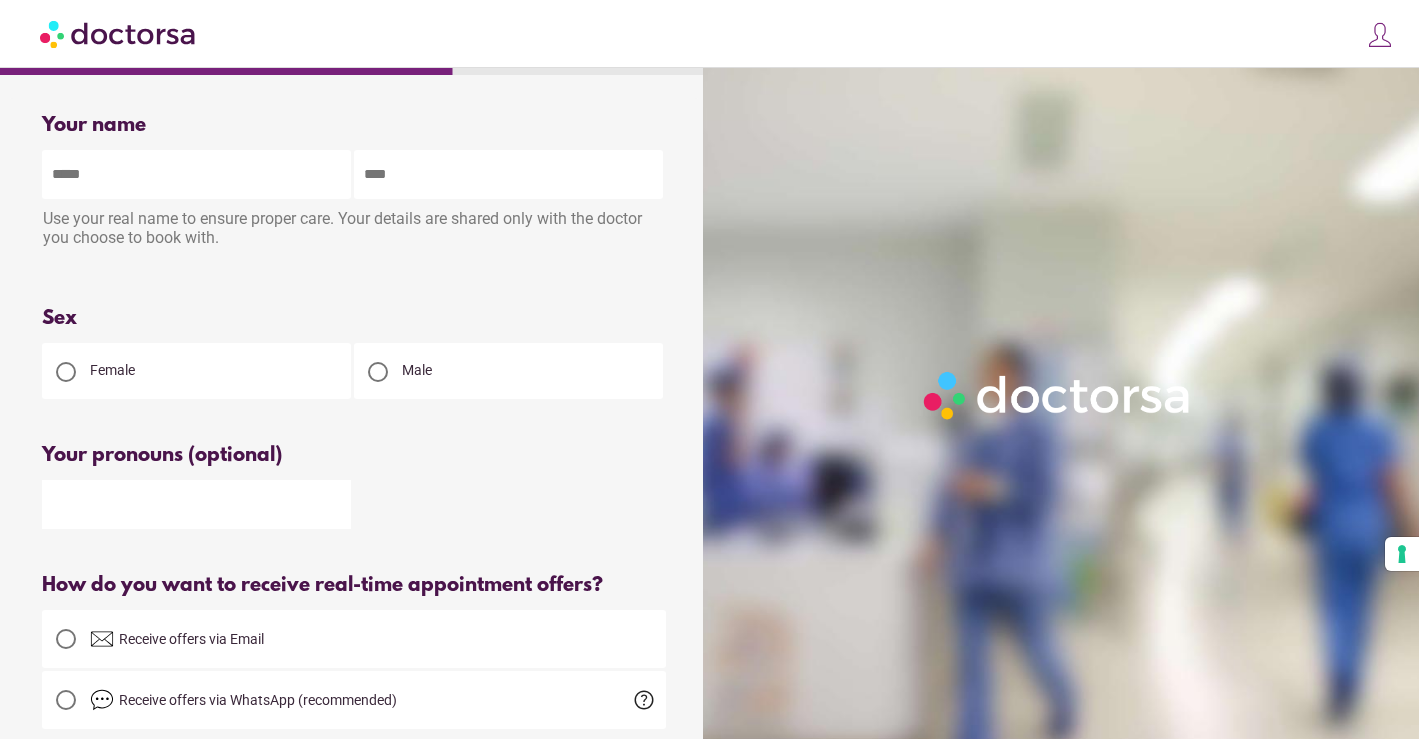 click at bounding box center (196, 174) 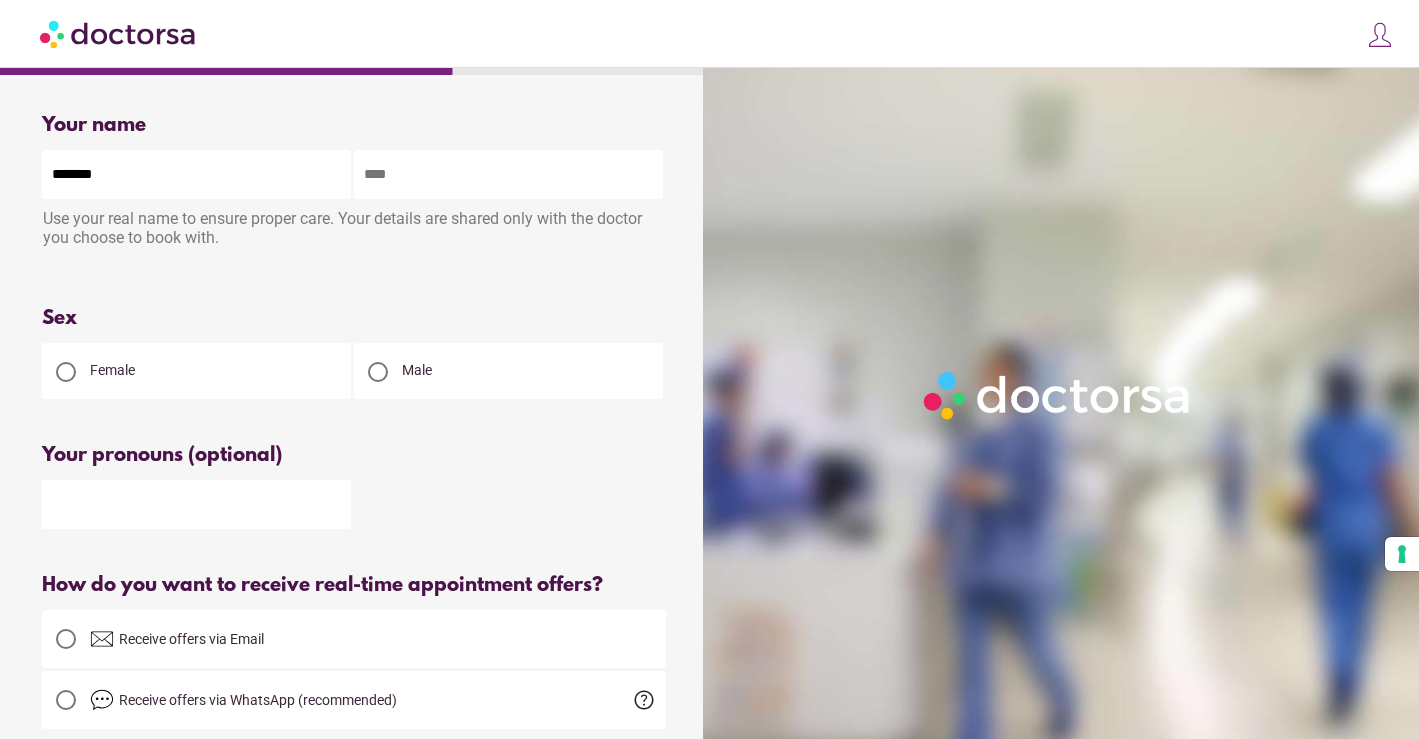type on "*****" 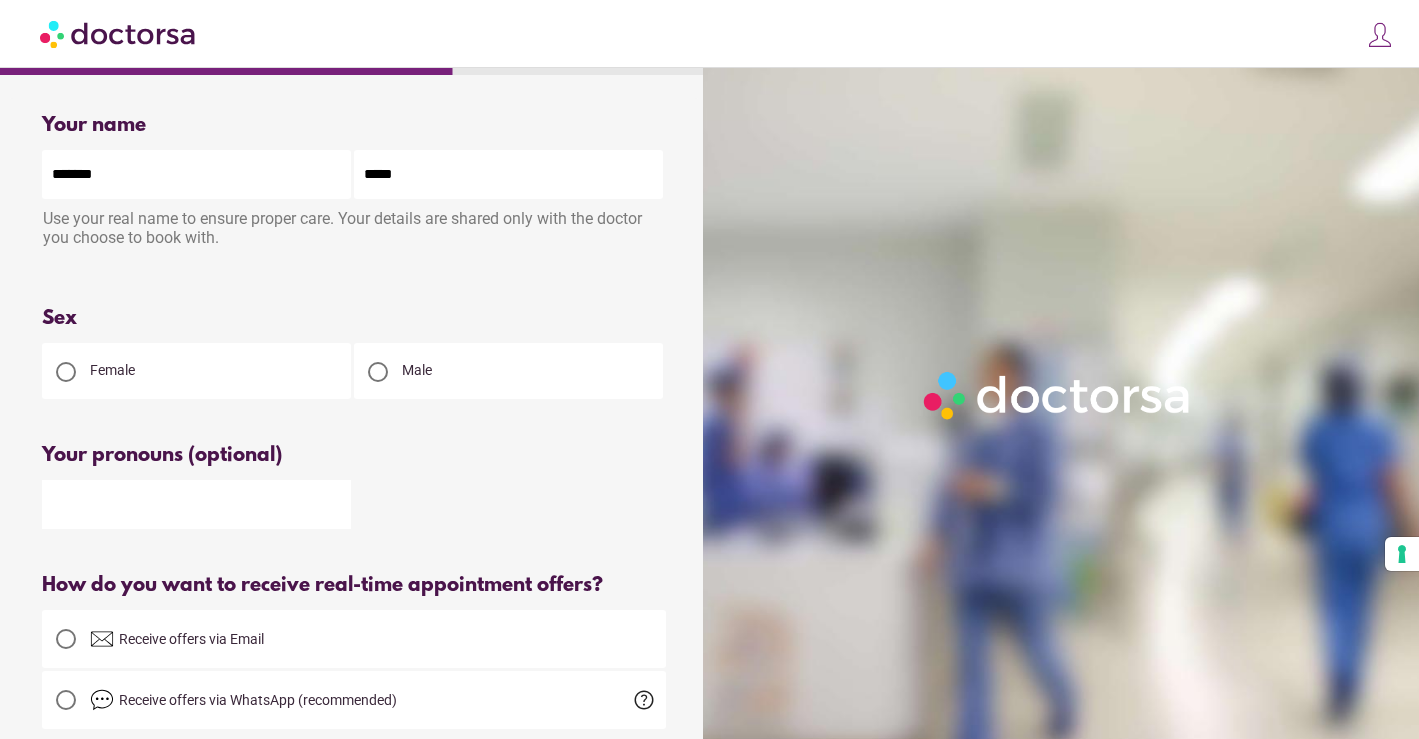 click at bounding box center (378, 372) 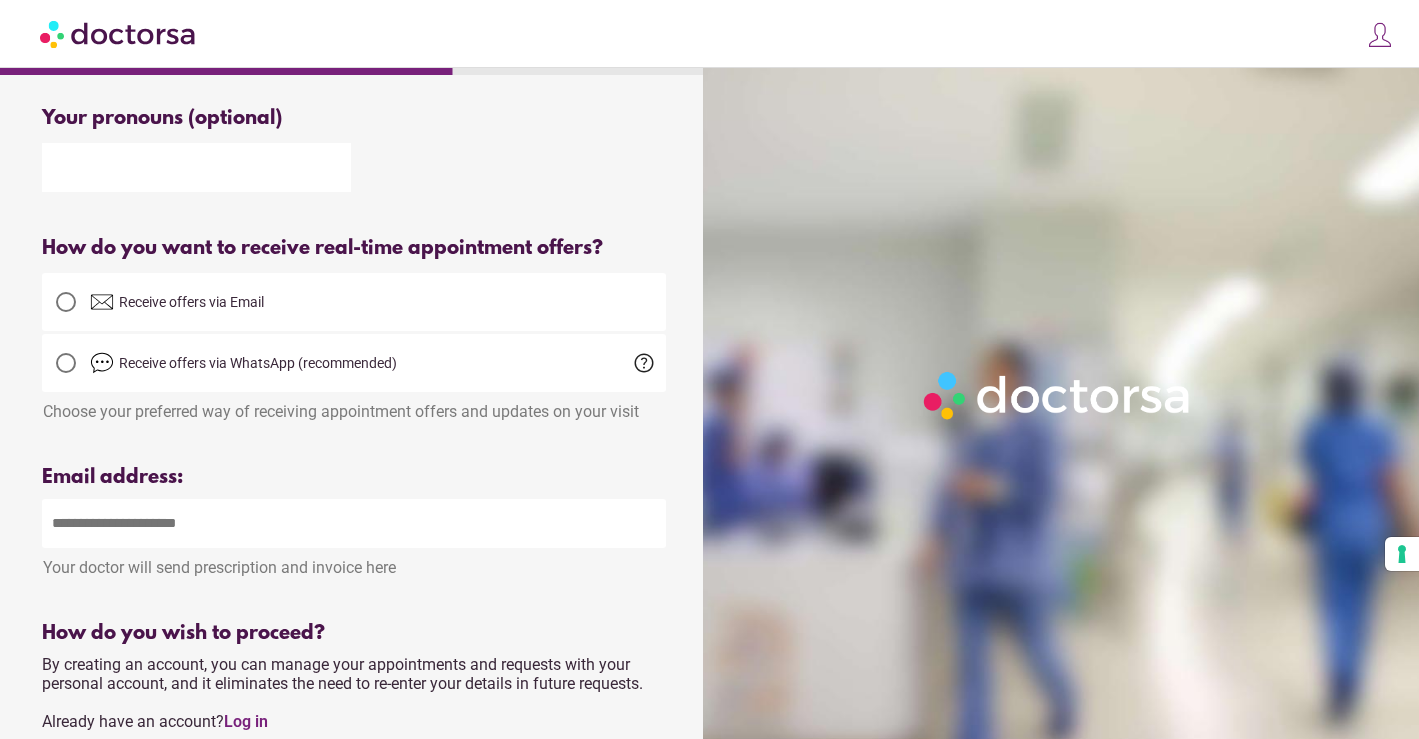 scroll, scrollTop: 338, scrollLeft: 0, axis: vertical 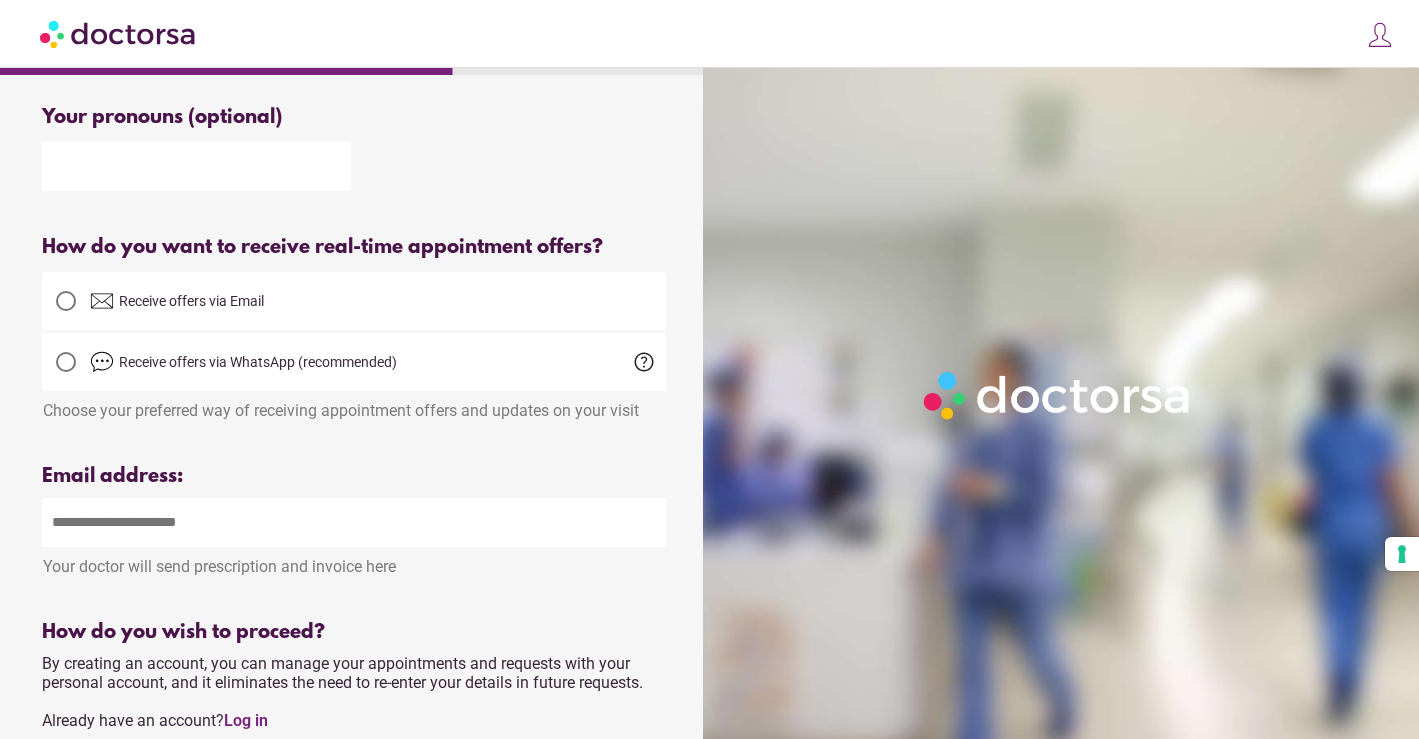 click at bounding box center (66, 301) 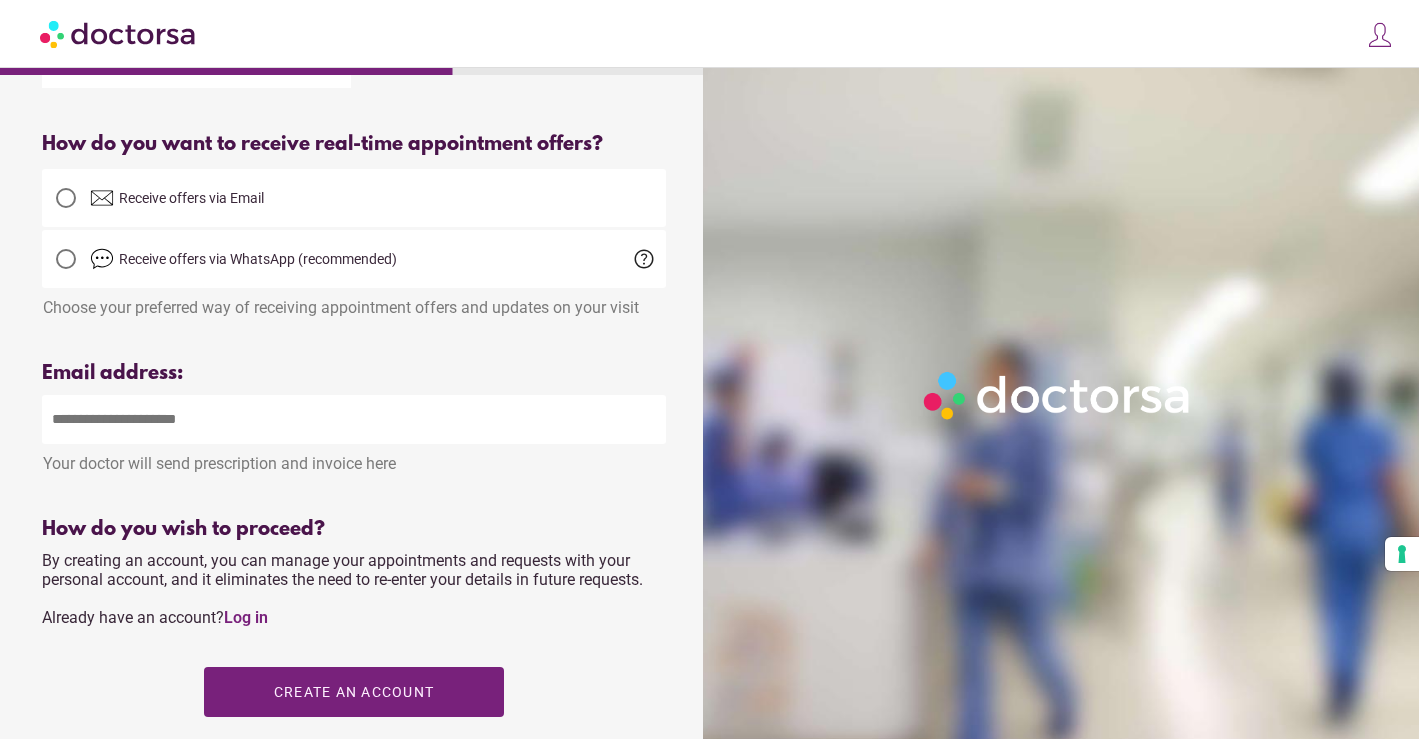 scroll, scrollTop: 467, scrollLeft: 0, axis: vertical 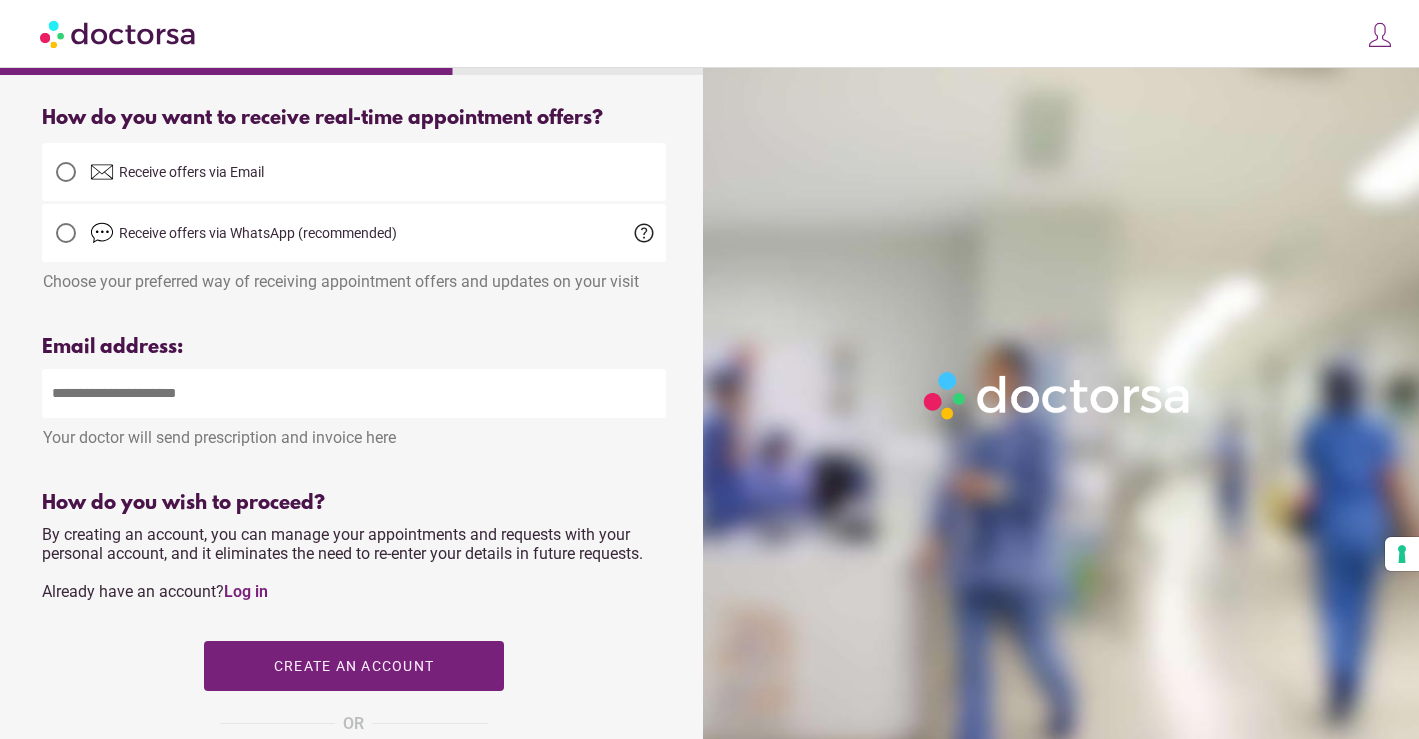 click at bounding box center (354, 393) 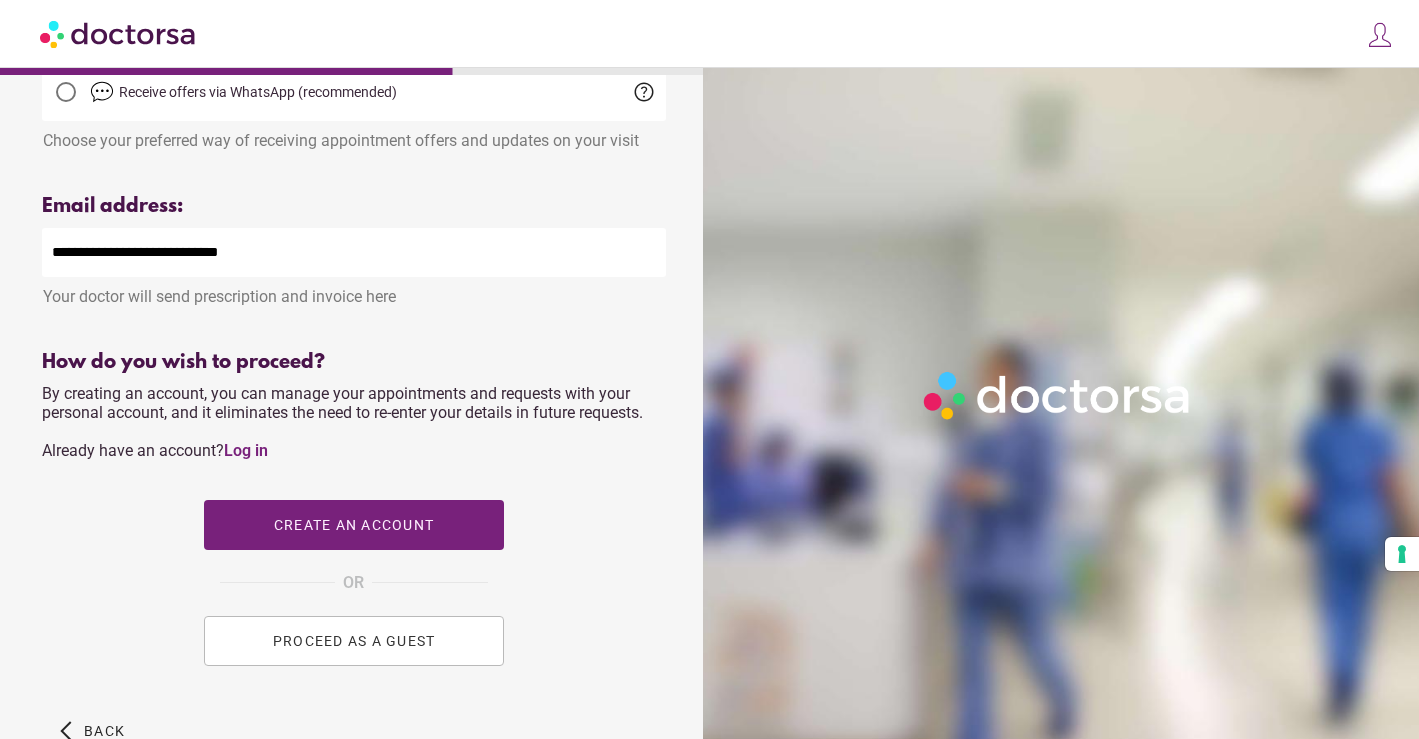 scroll, scrollTop: 618, scrollLeft: 0, axis: vertical 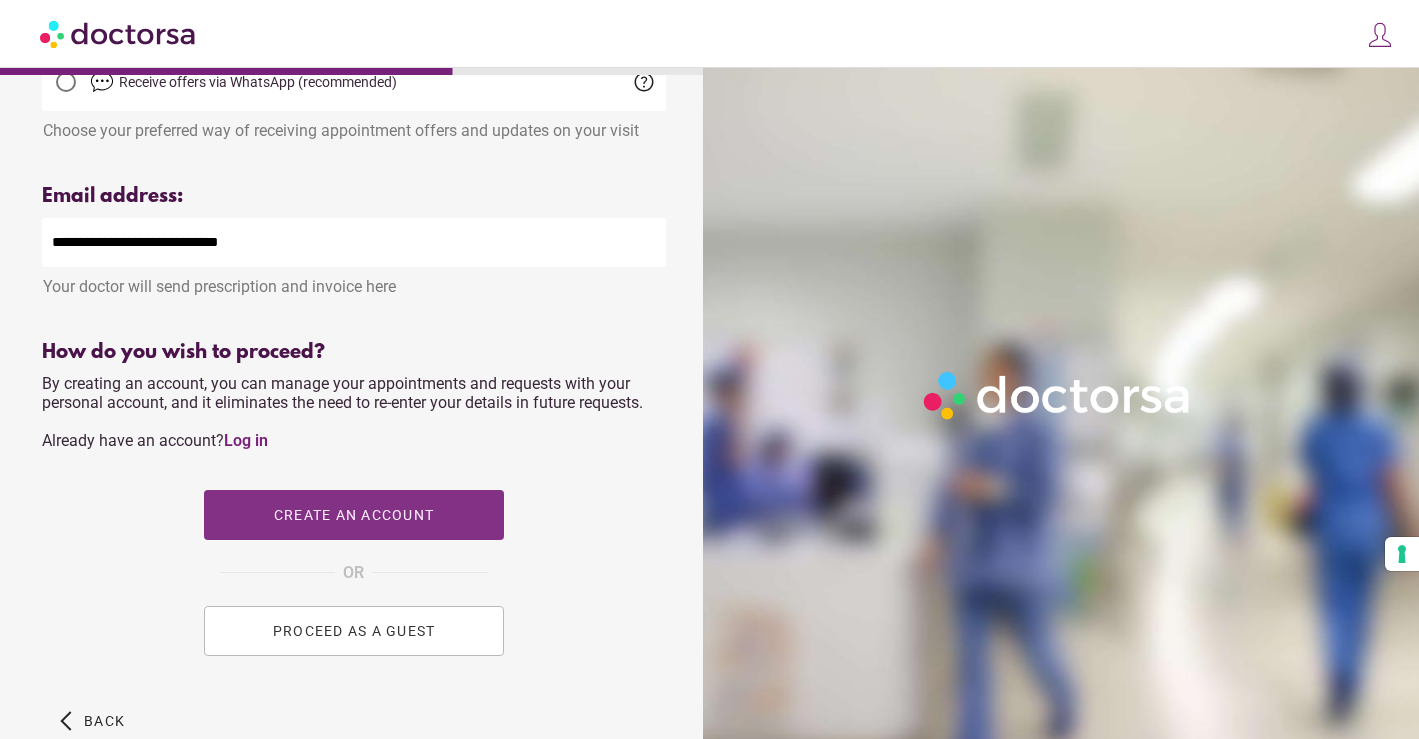 click at bounding box center [354, 515] 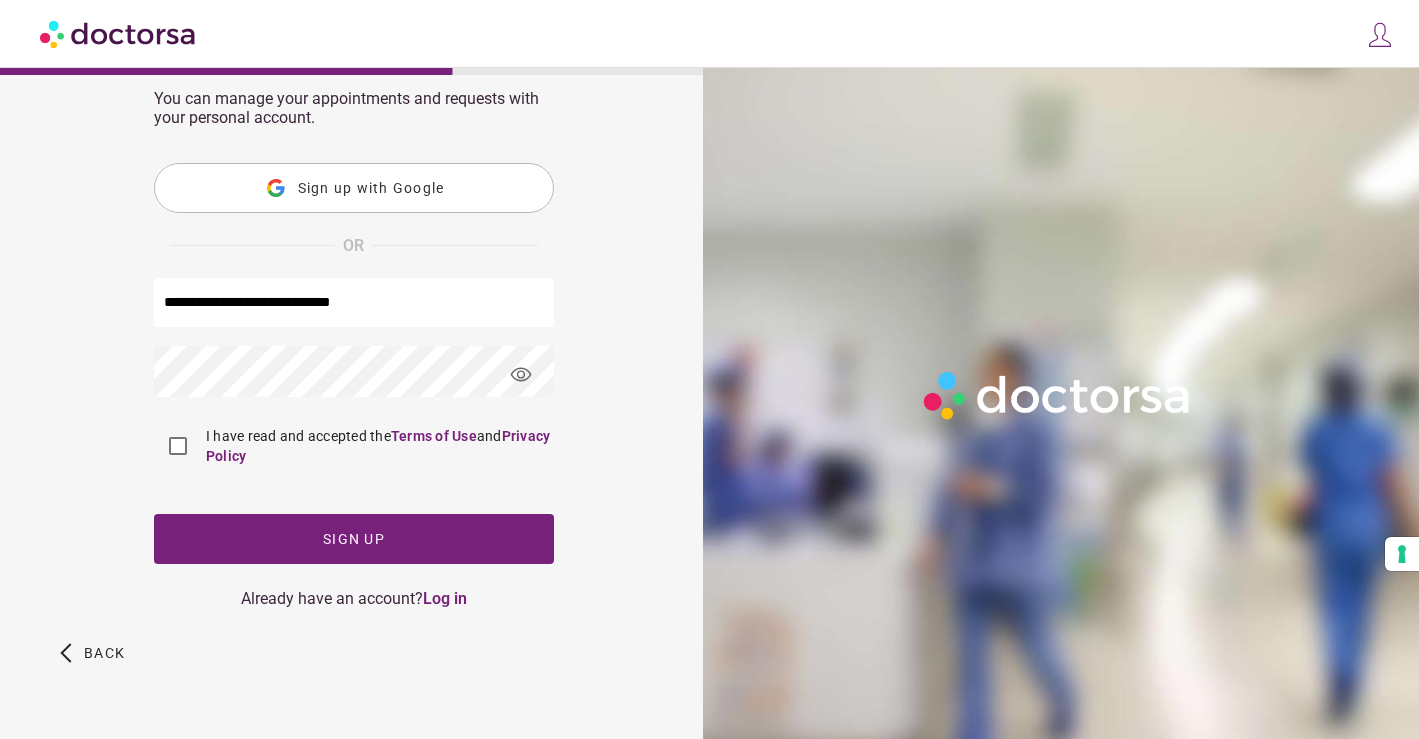 scroll, scrollTop: 0, scrollLeft: 0, axis: both 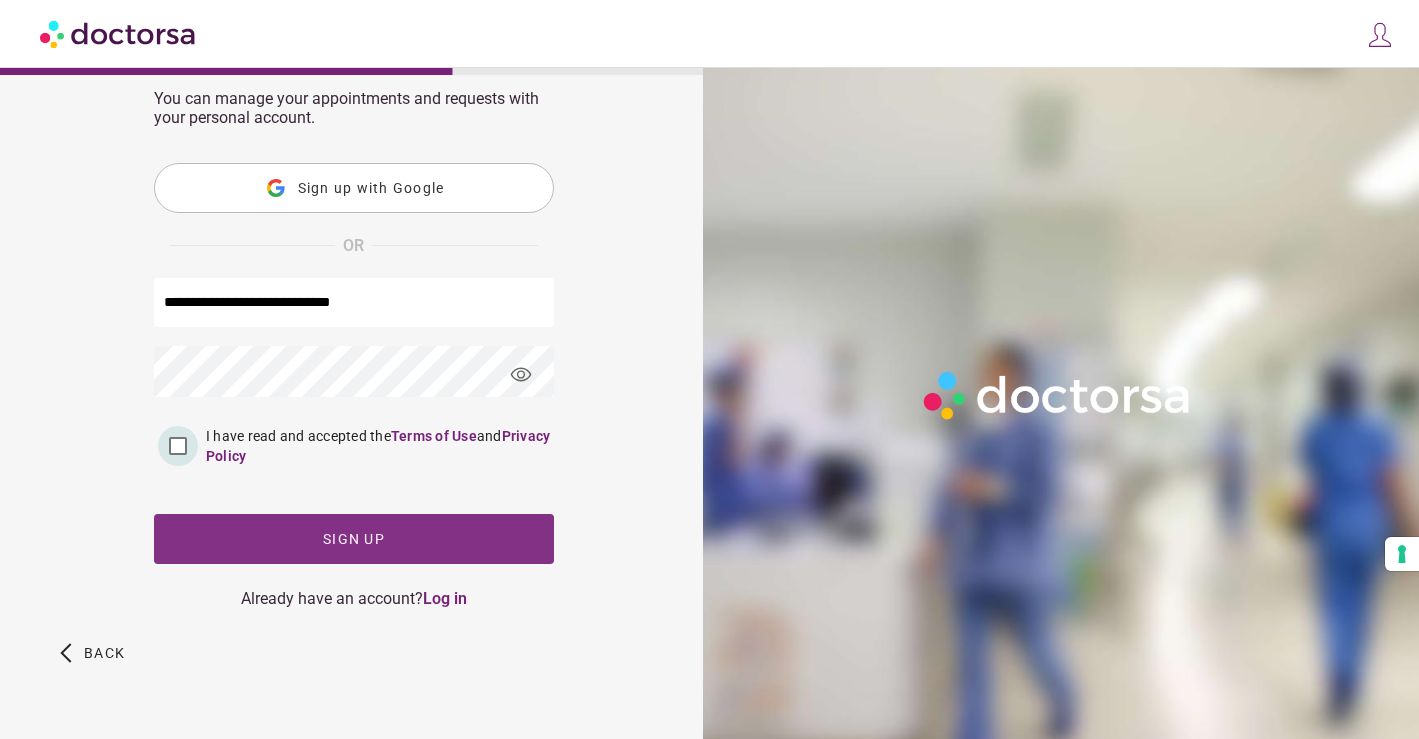 click at bounding box center (354, 539) 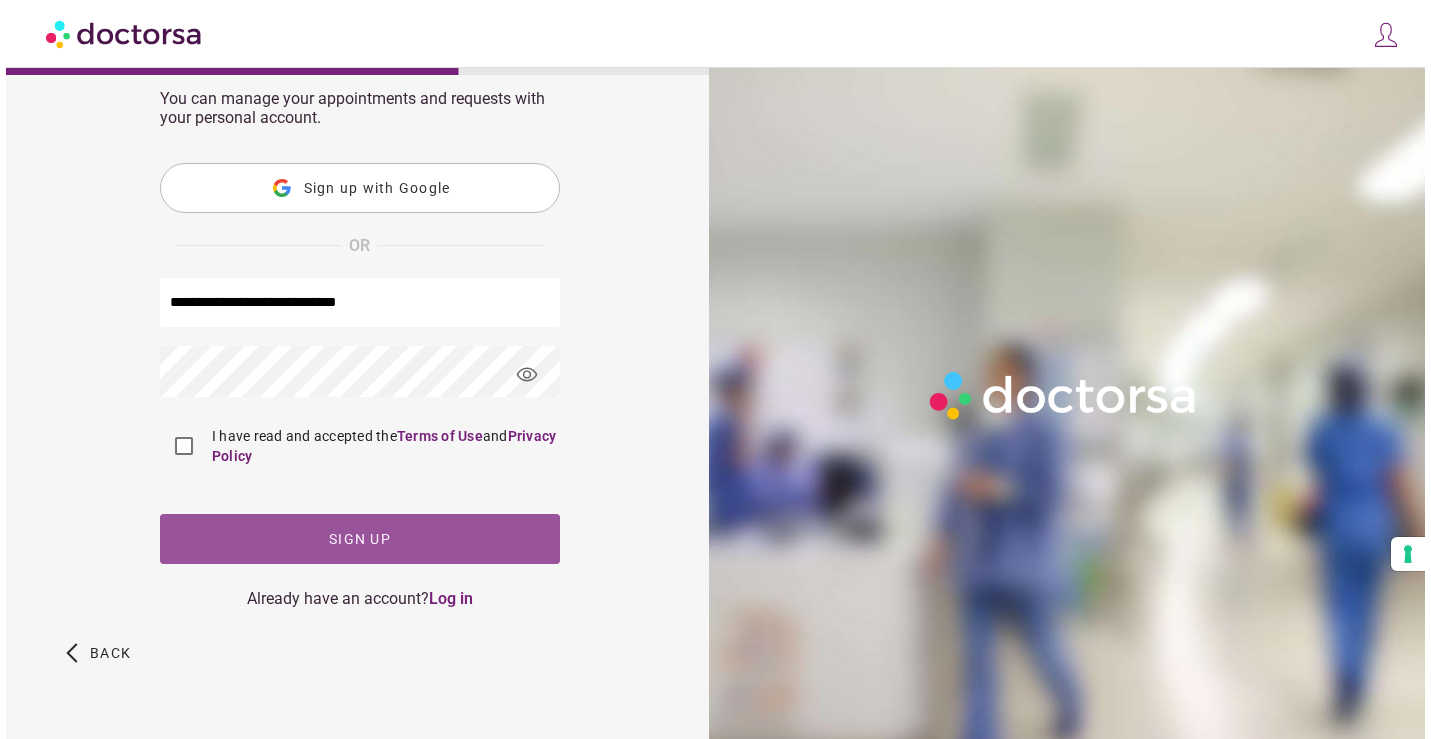 scroll, scrollTop: 0, scrollLeft: 0, axis: both 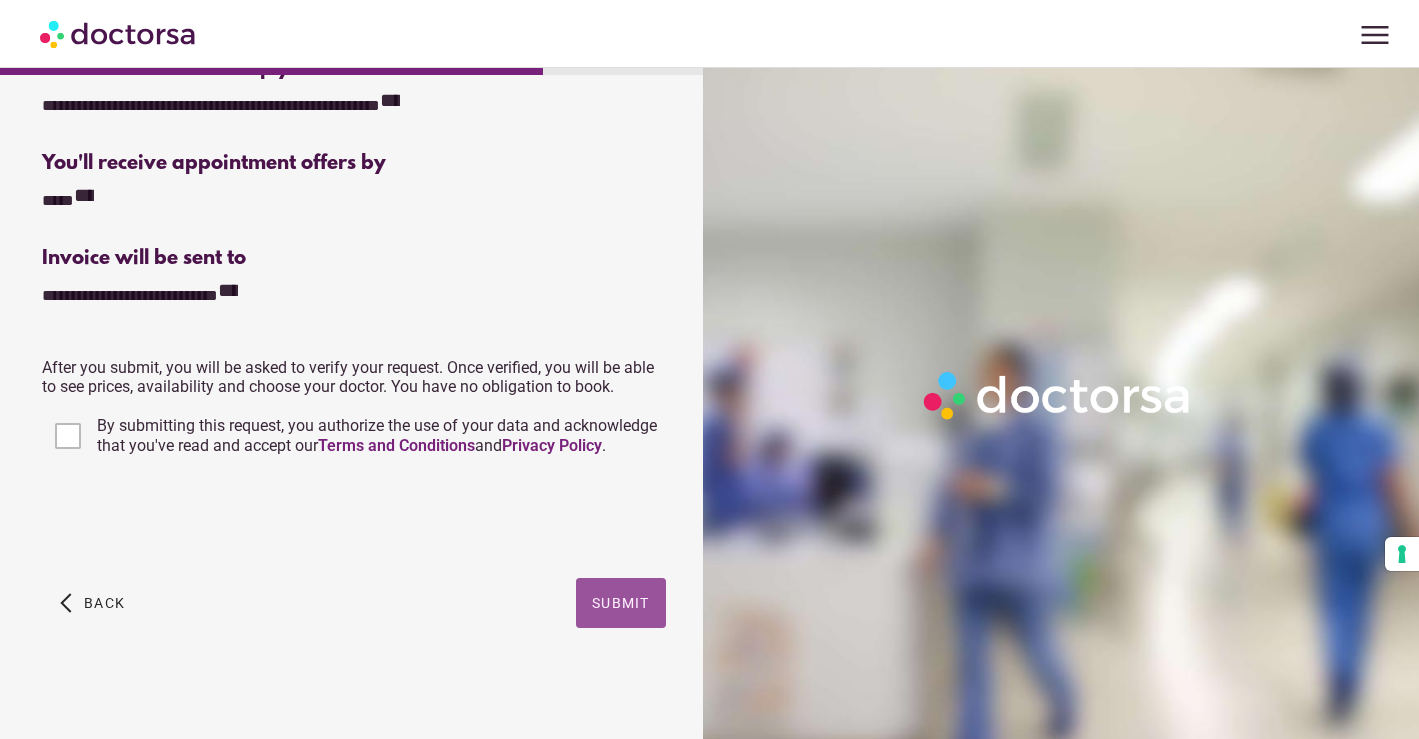 click on "Submit" at bounding box center [621, 603] 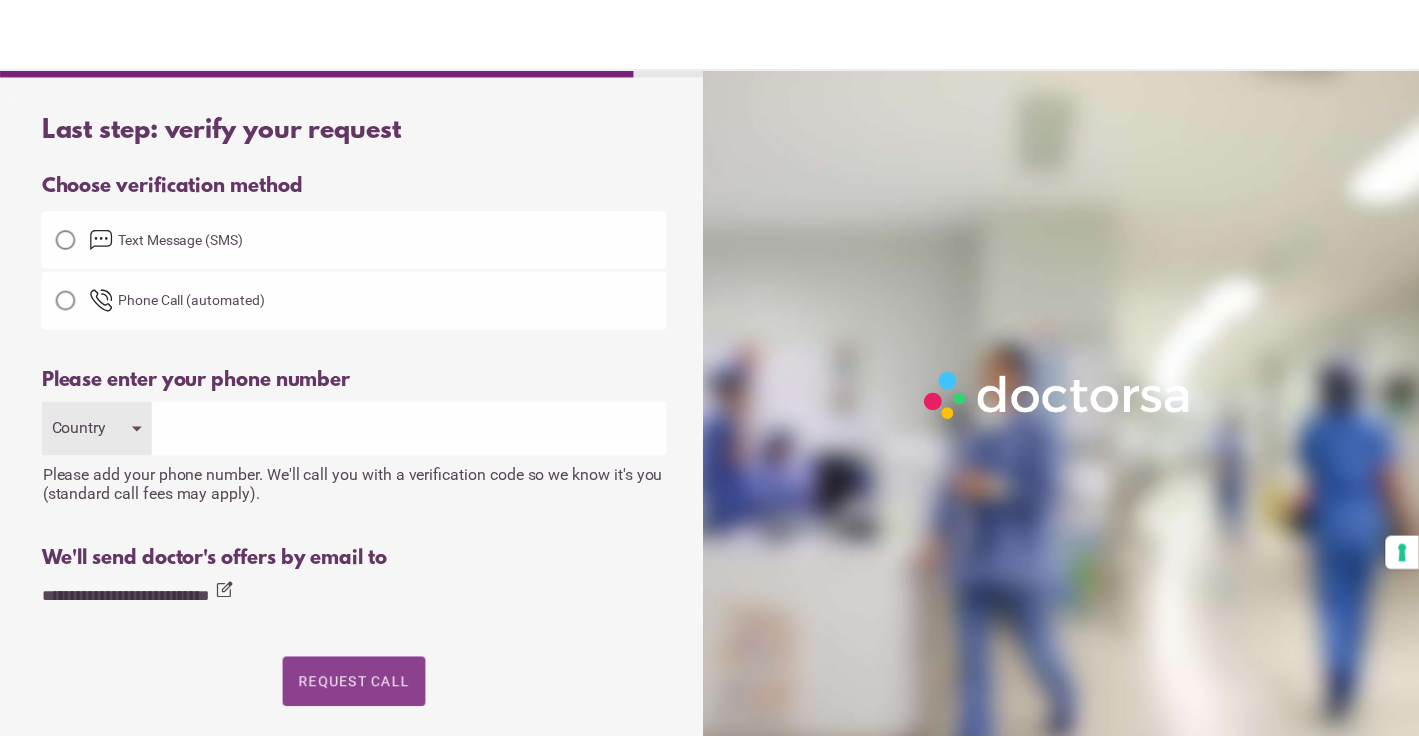 scroll, scrollTop: 0, scrollLeft: 0, axis: both 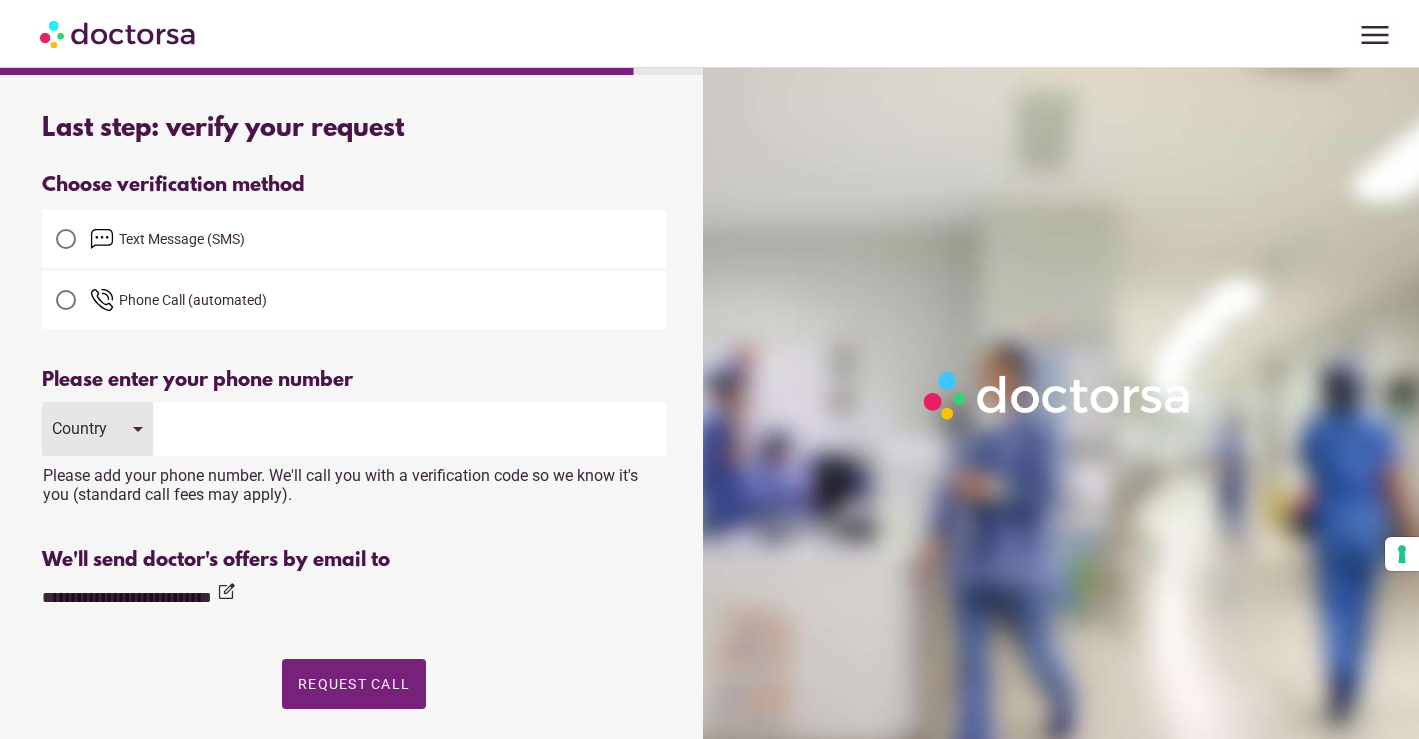 click on "Text Message (SMS)" at bounding box center [354, 239] 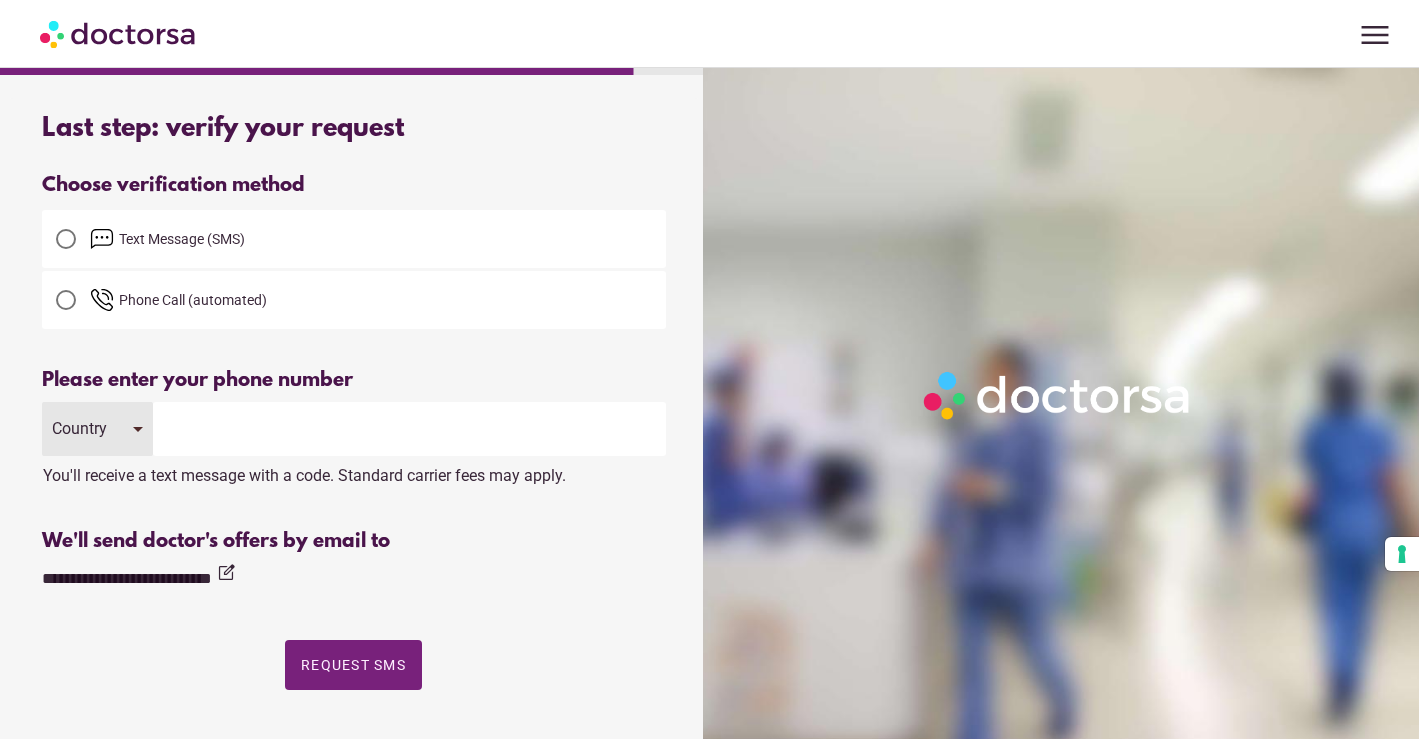 click at bounding box center (409, 429) 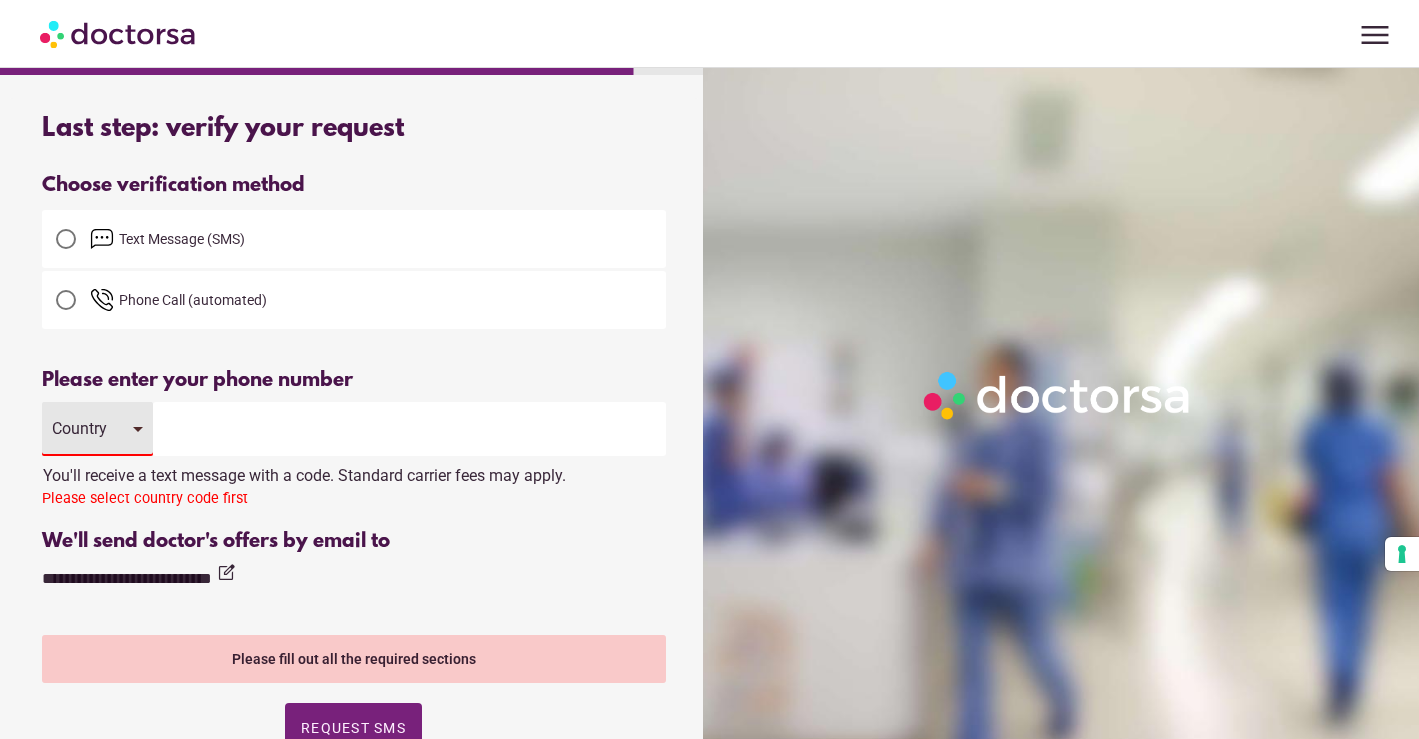 click on "Country" at bounding box center (97, 429) 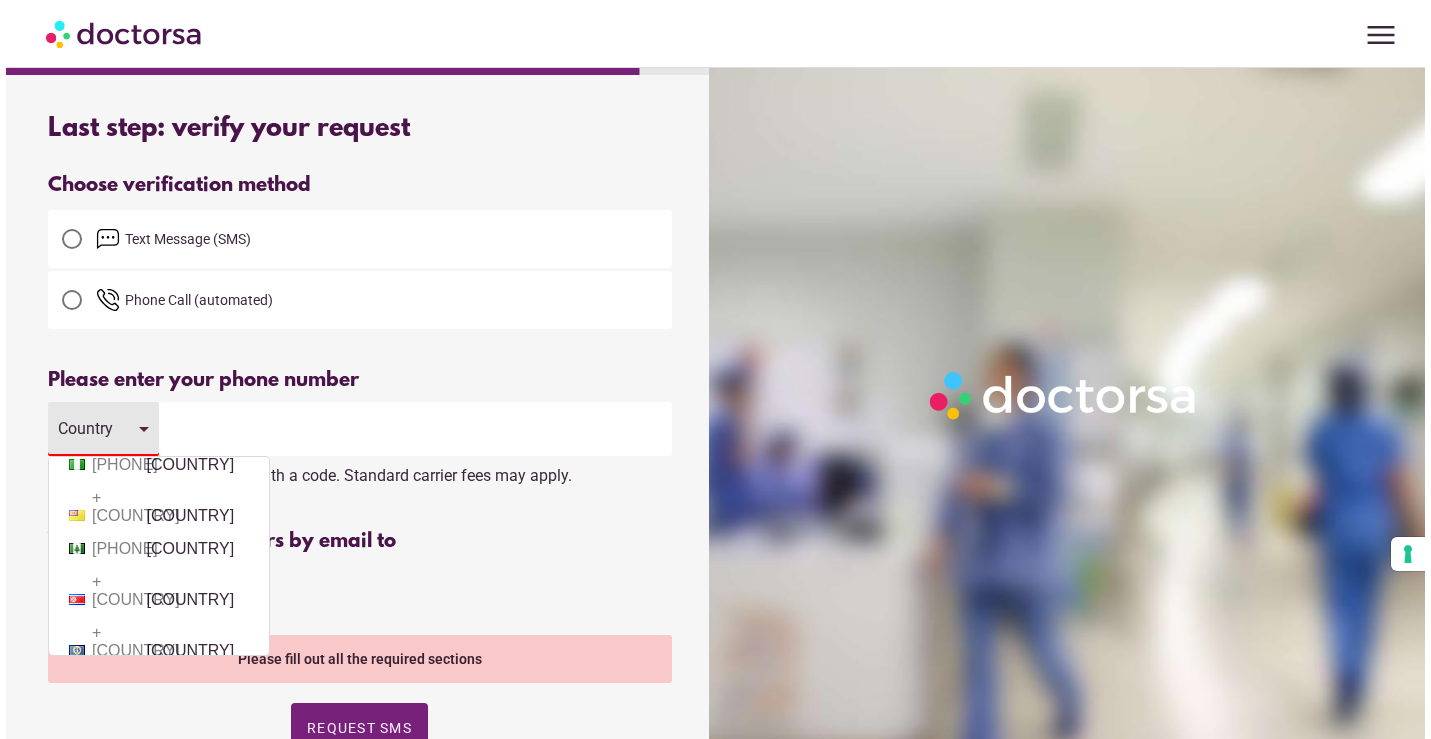 scroll, scrollTop: 7545, scrollLeft: 0, axis: vertical 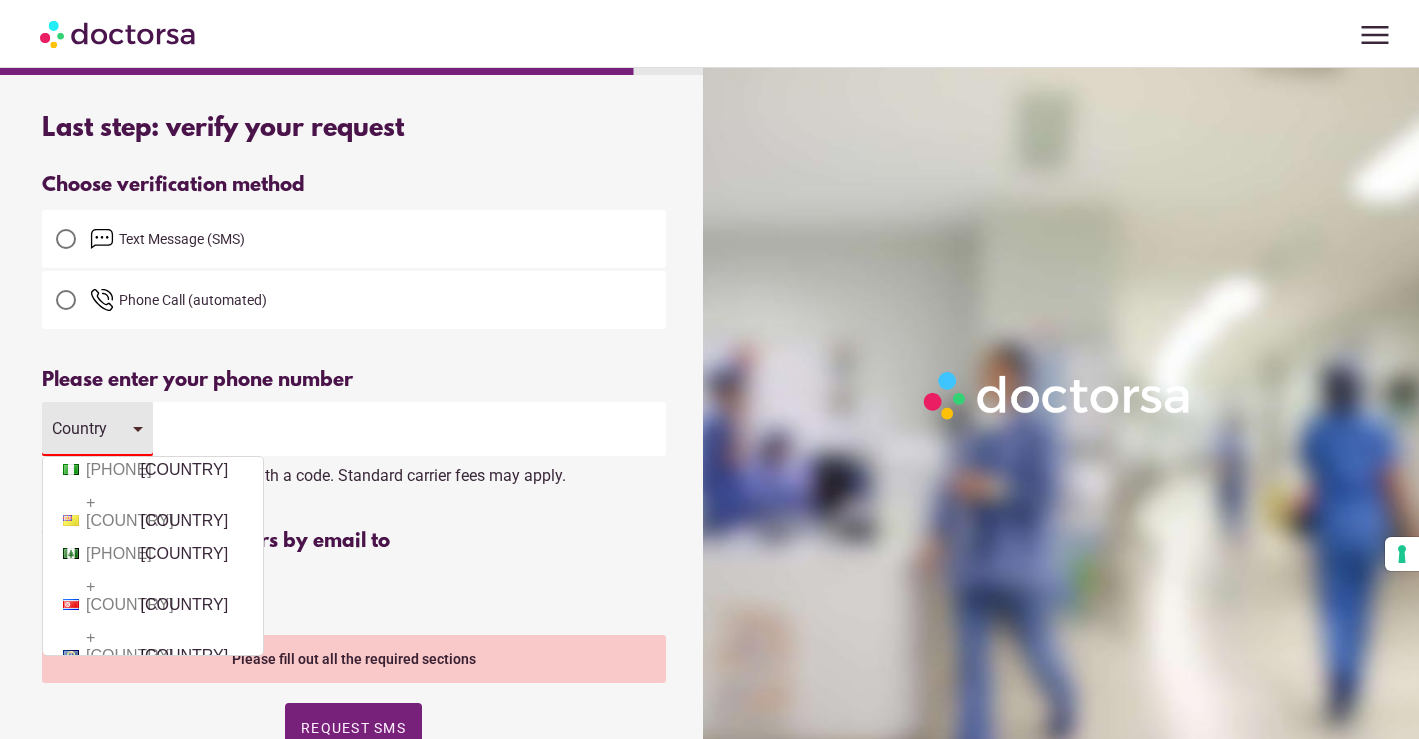 click on "+[COUNTRY] [COUNTRY]" at bounding box center [153, 3818] 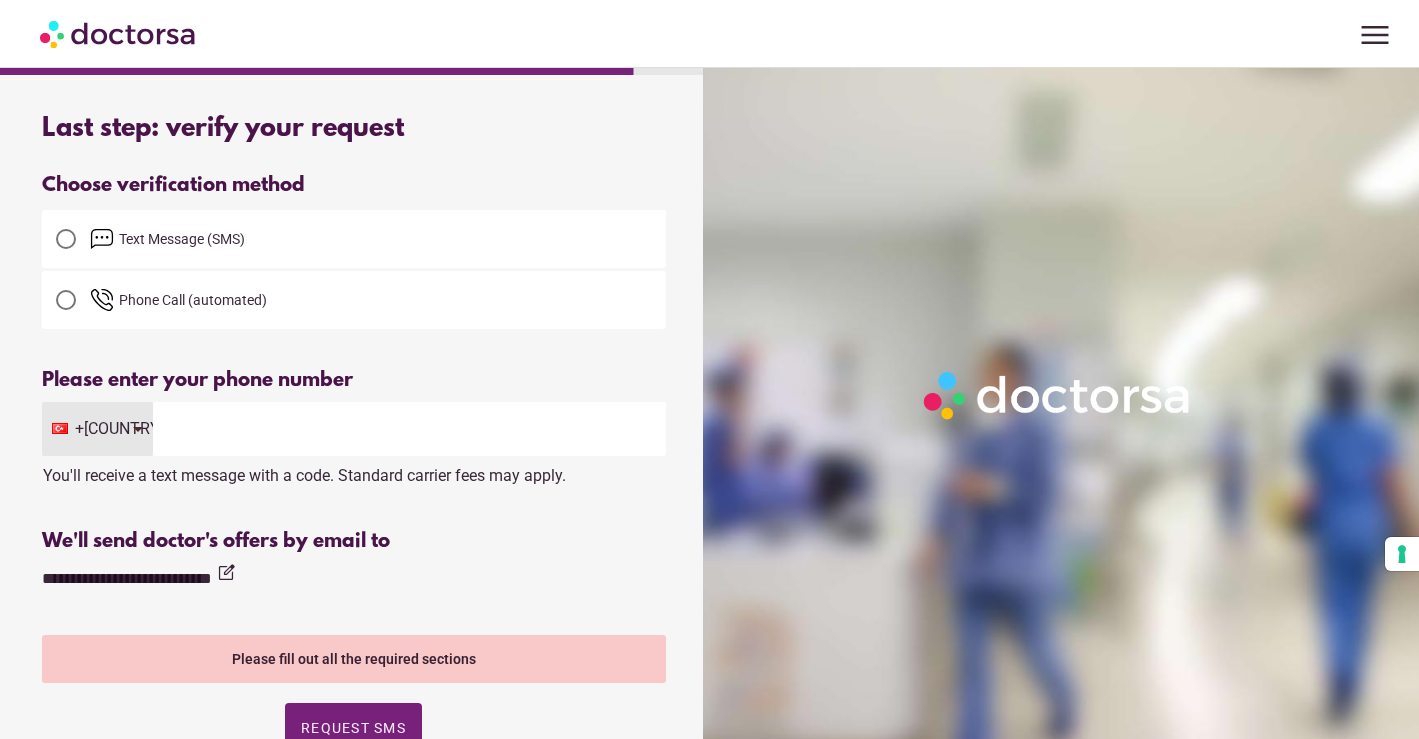 click at bounding box center [409, 429] 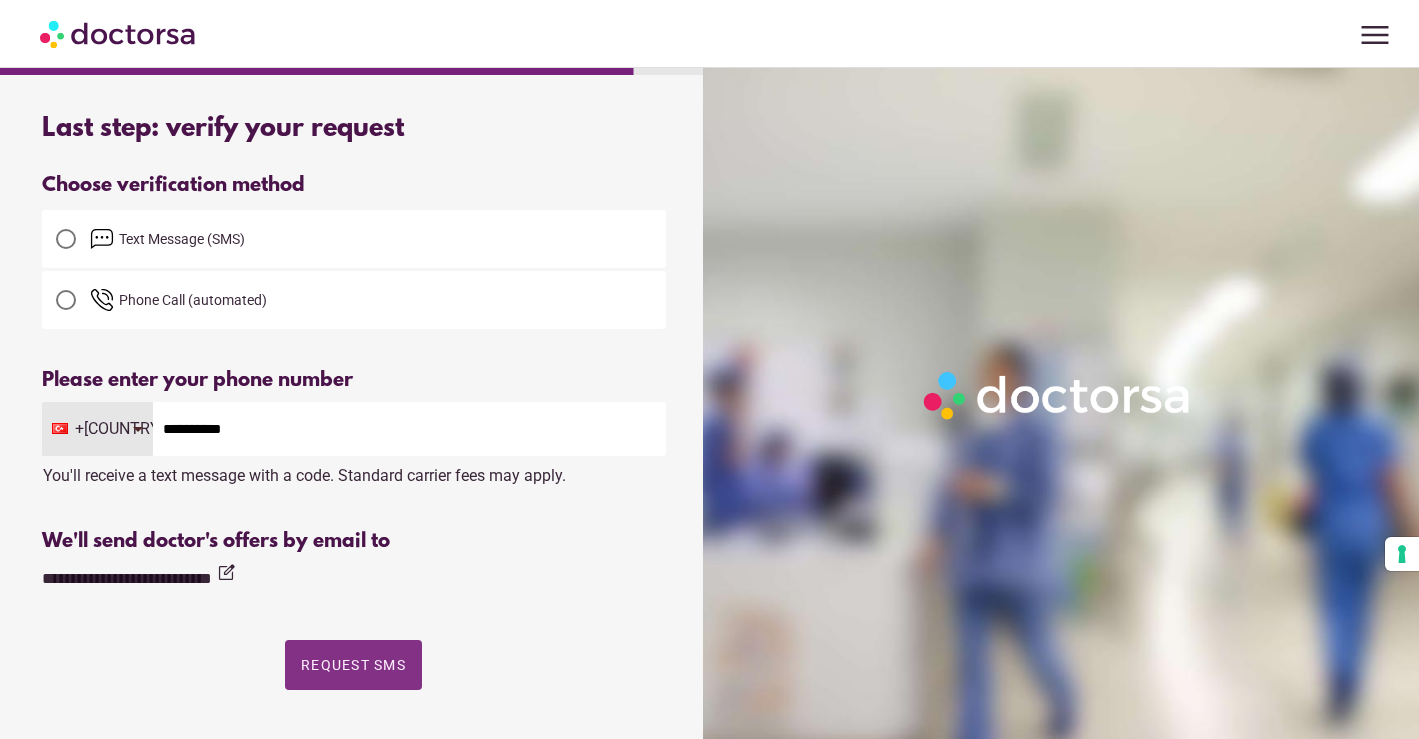 type on "**********" 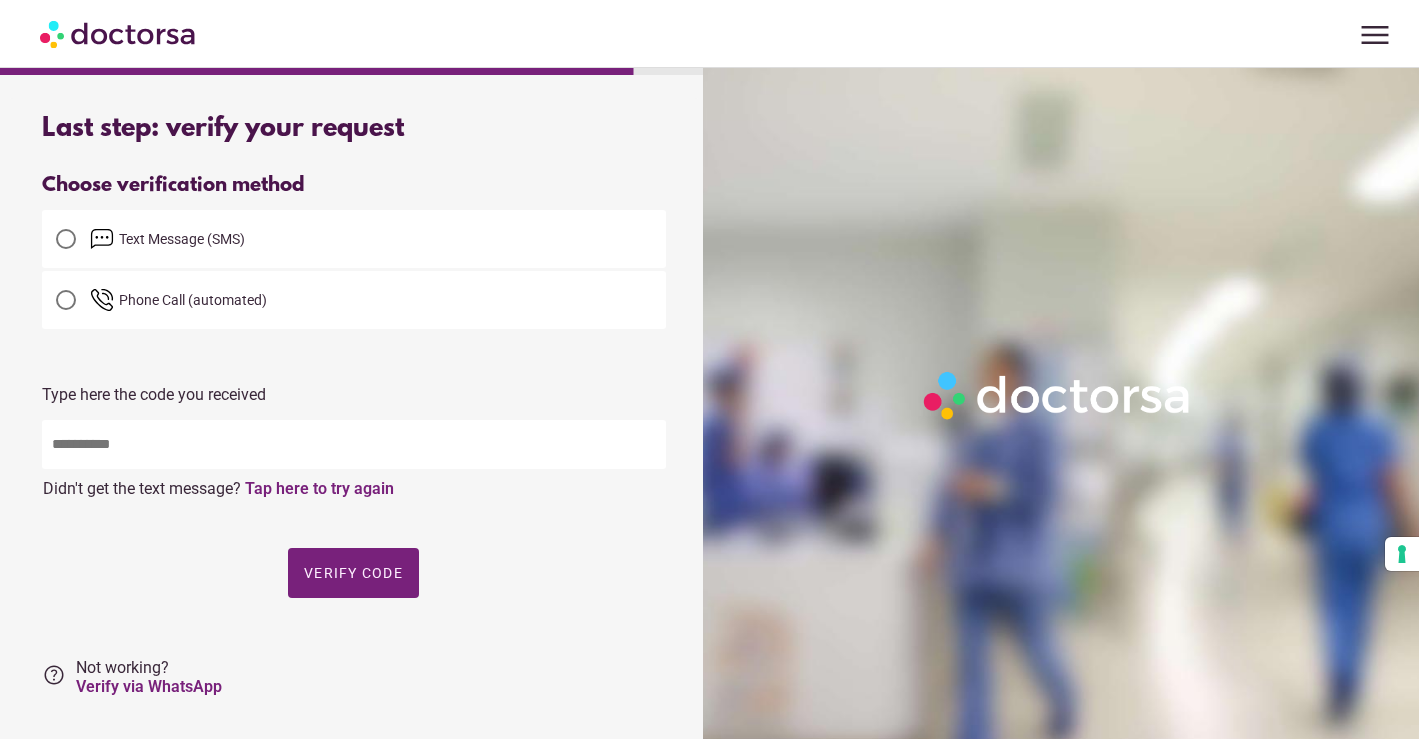 click at bounding box center (354, 444) 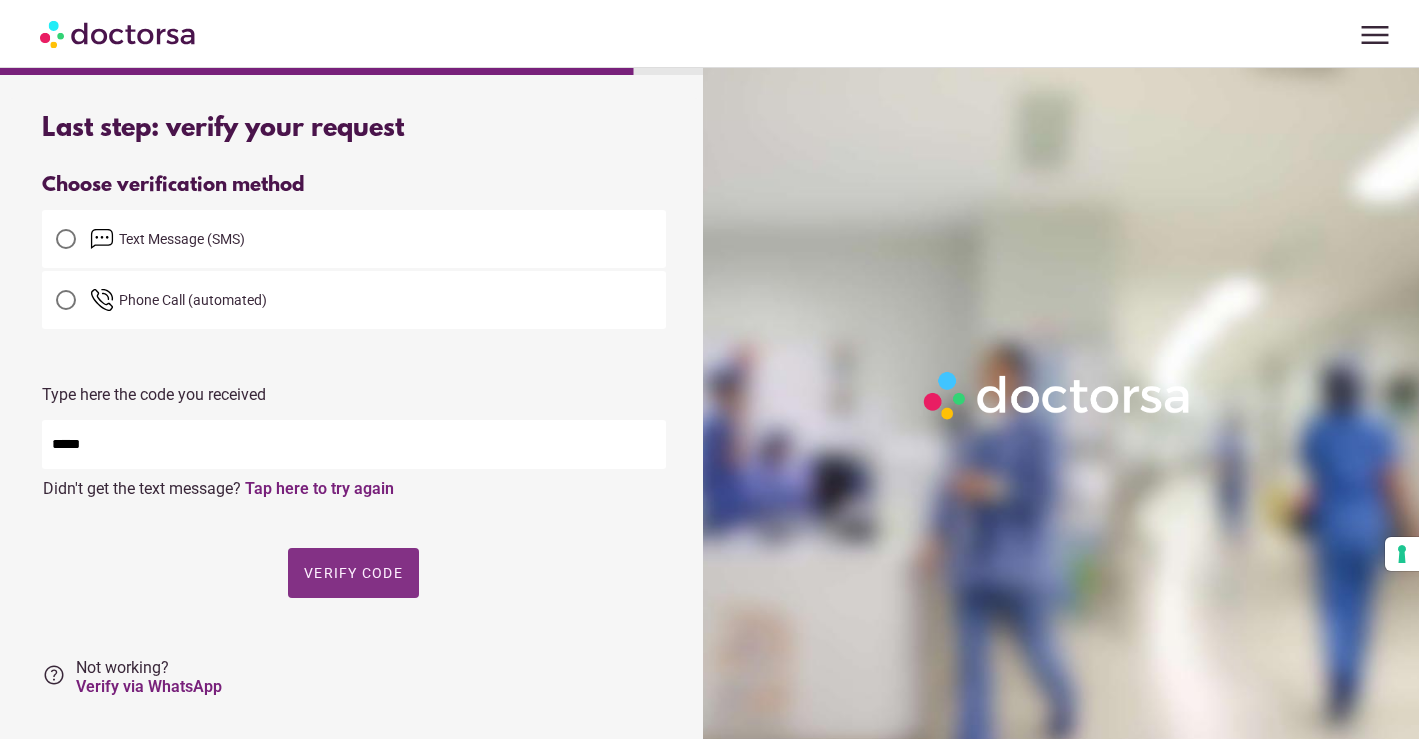type on "*****" 